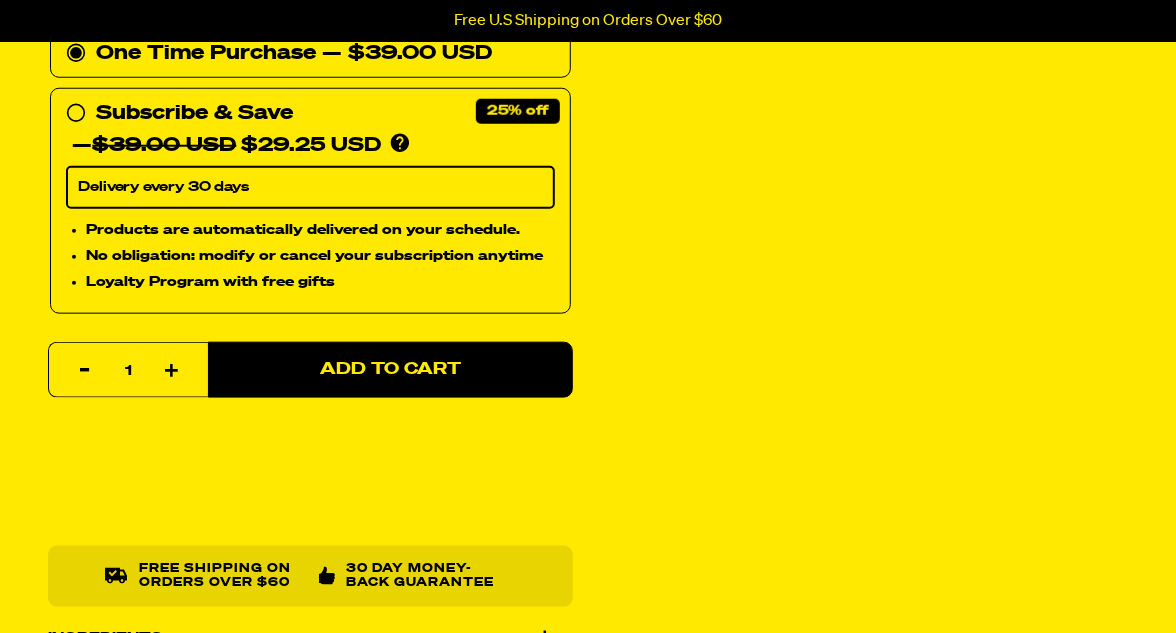 scroll, scrollTop: 890, scrollLeft: 0, axis: vertical 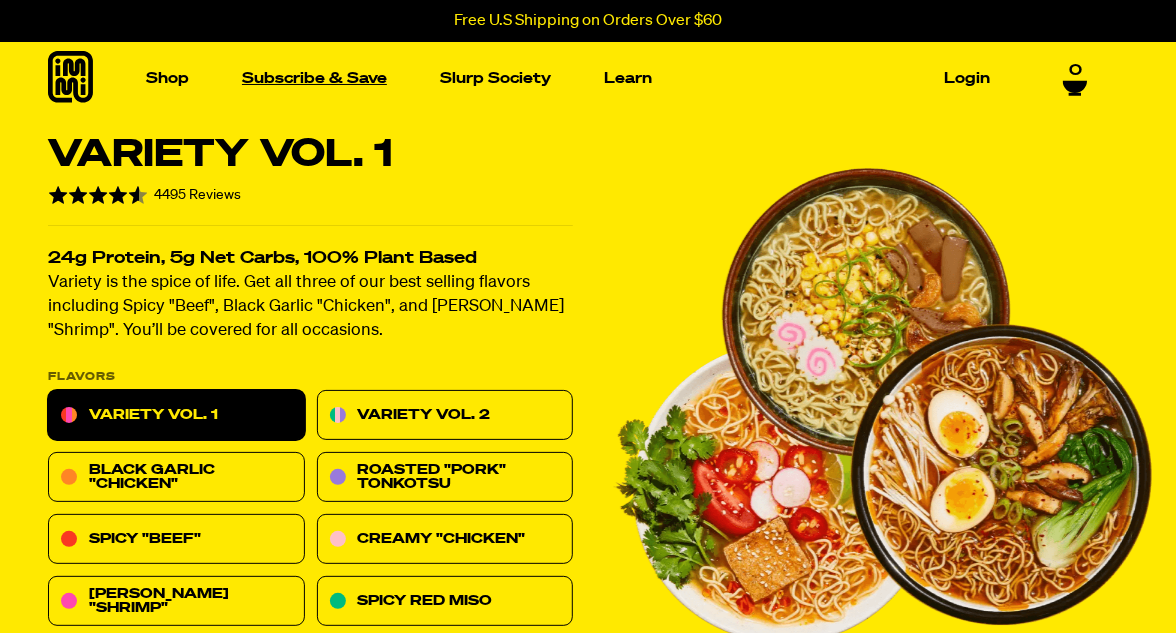 click on "Subscribe & Save" at bounding box center (314, 78) 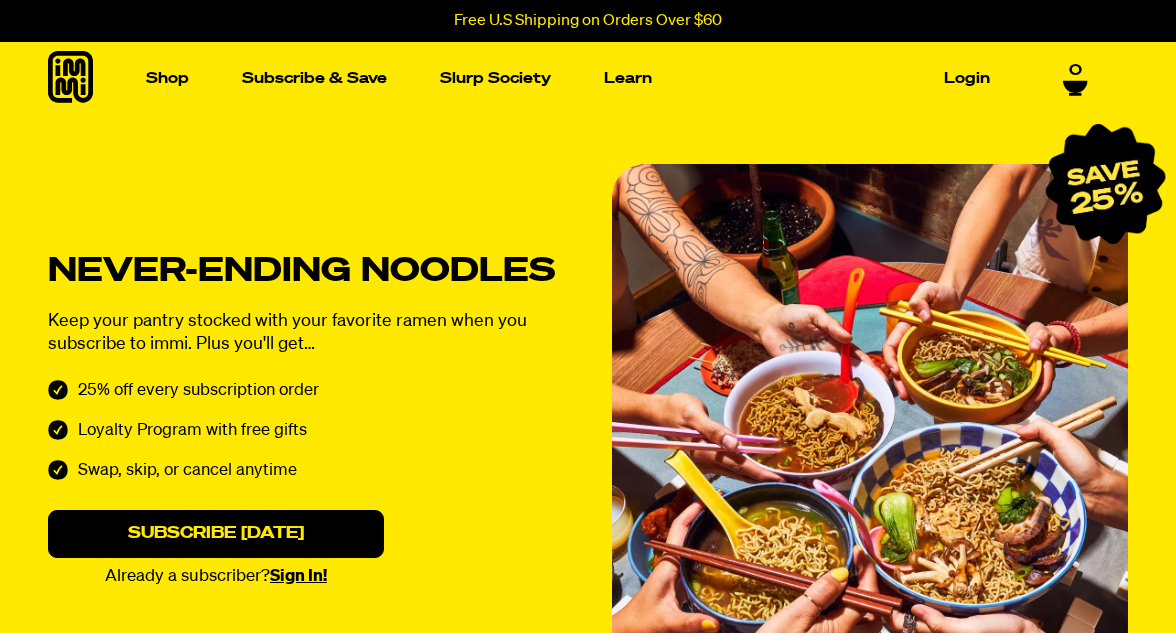 click on "Shop" at bounding box center (167, 78) 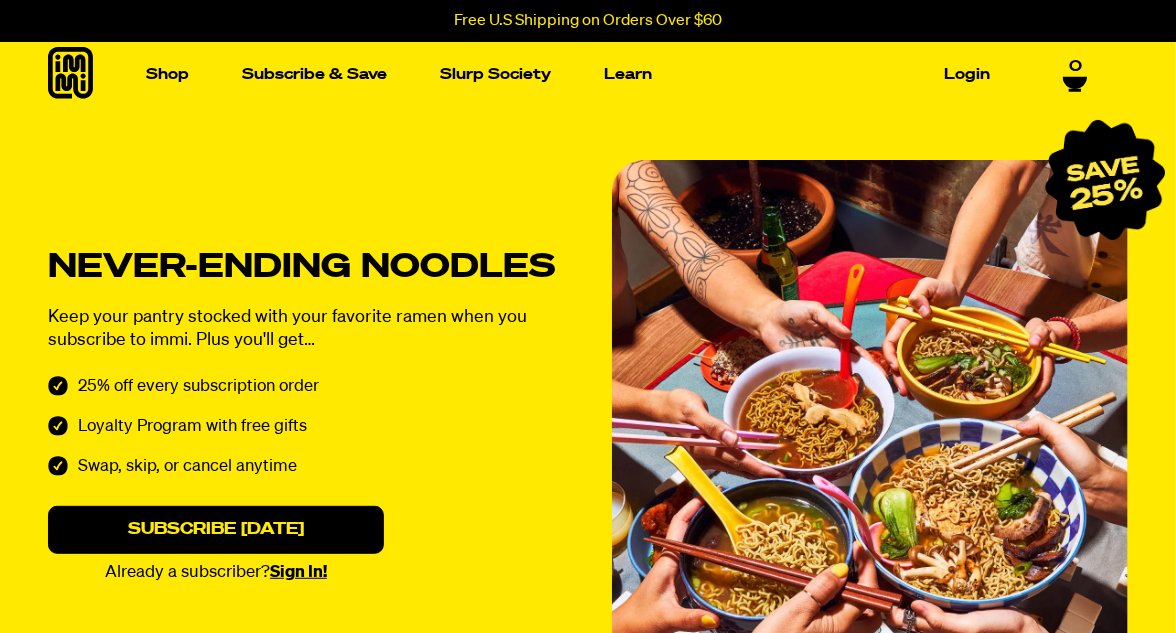 scroll, scrollTop: 4, scrollLeft: 0, axis: vertical 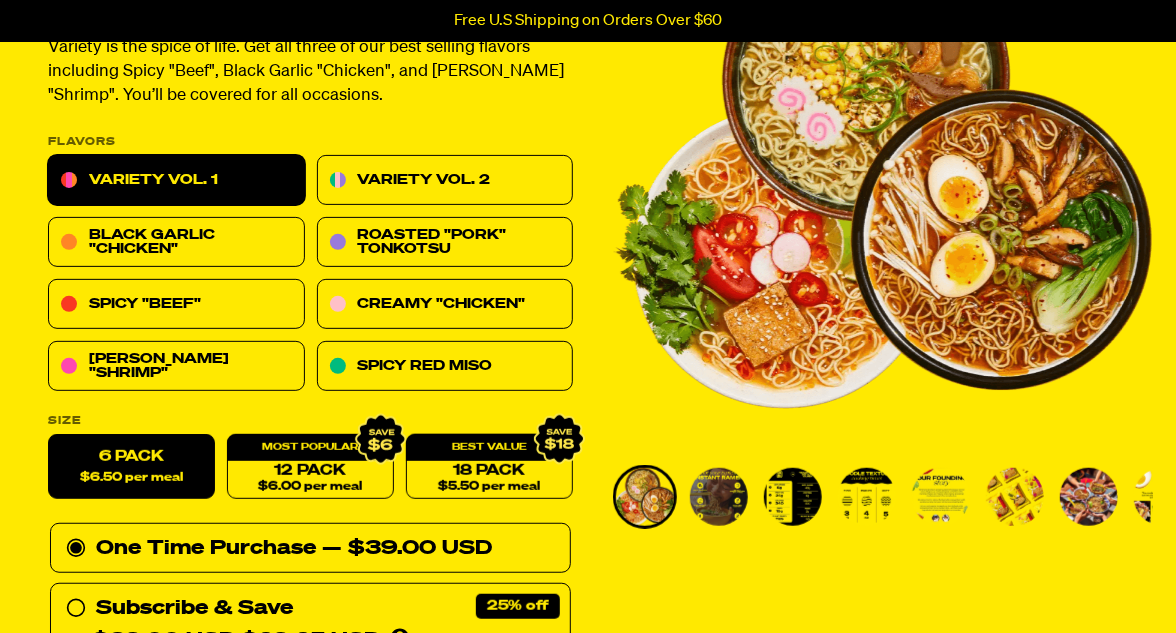 click at bounding box center (719, 497) 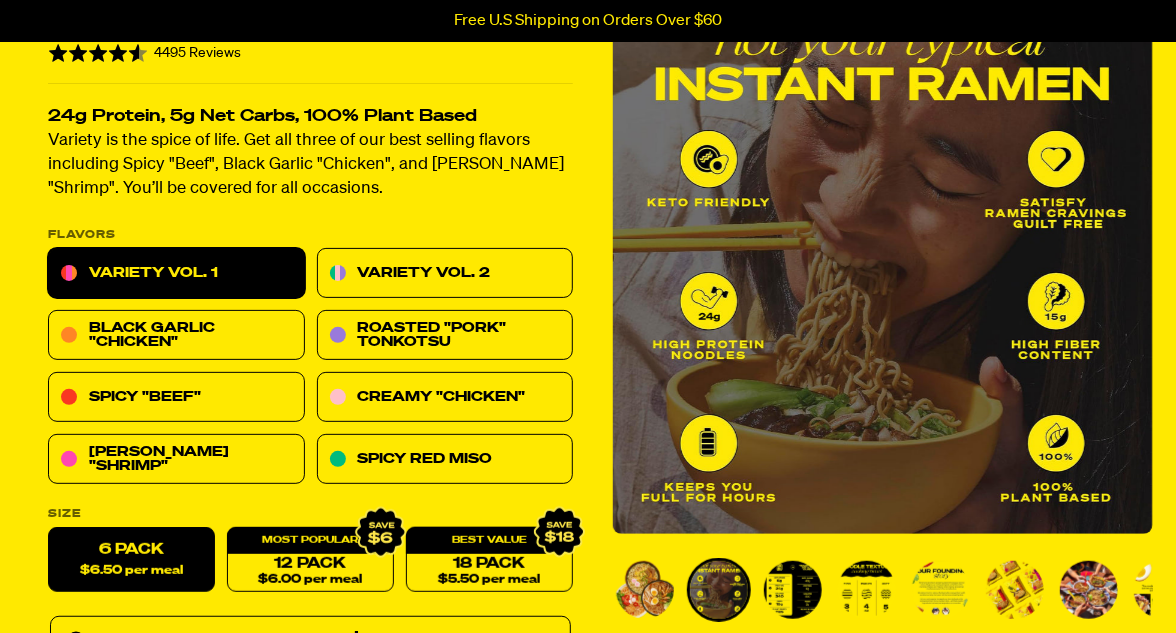 scroll, scrollTop: 145, scrollLeft: 0, axis: vertical 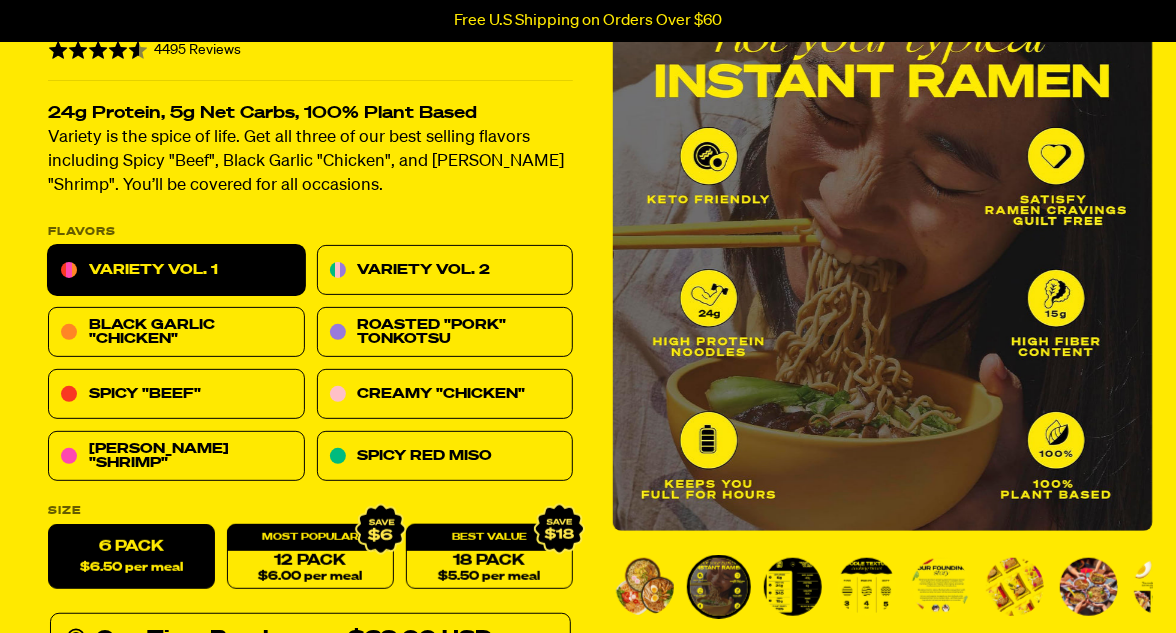 click at bounding box center [793, 587] 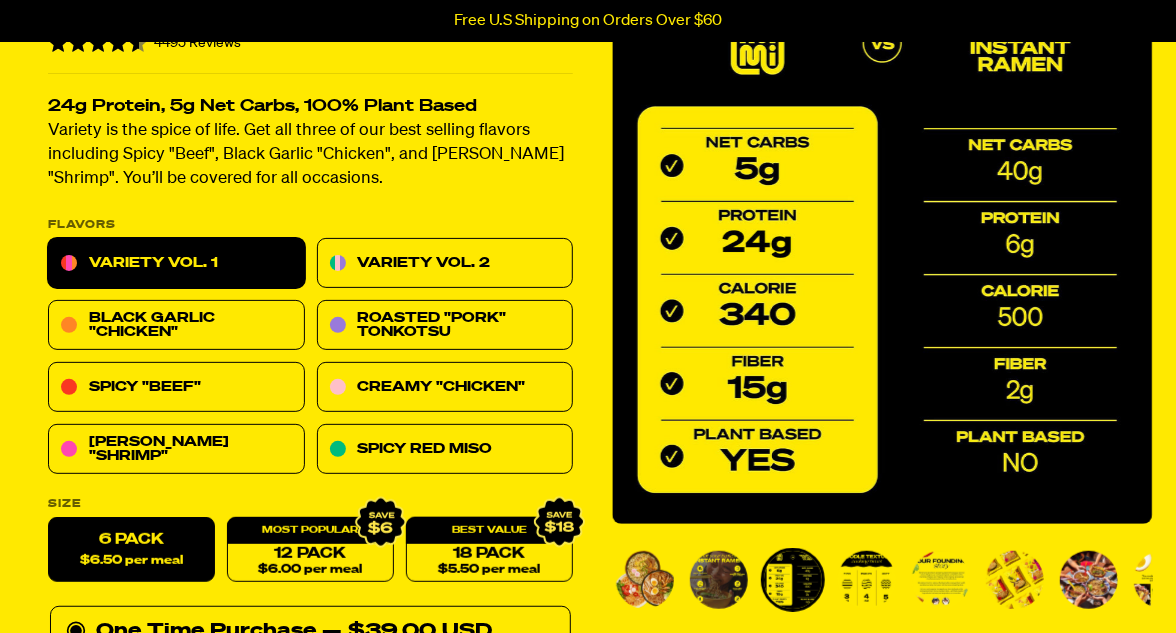 scroll, scrollTop: 154, scrollLeft: 0, axis: vertical 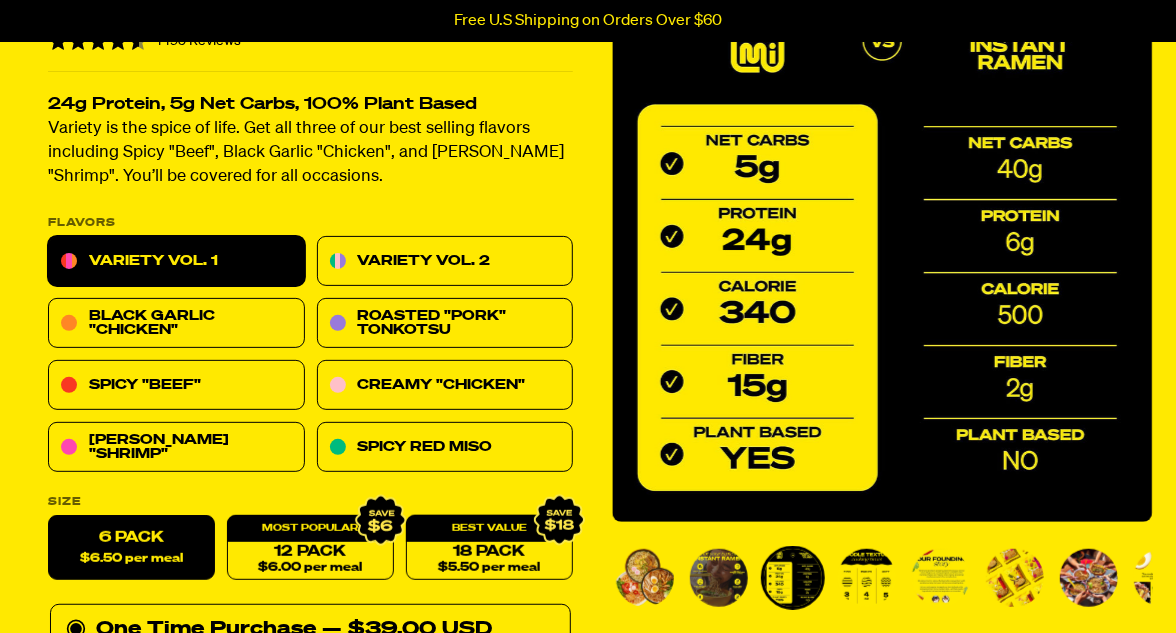 click at bounding box center (883, 578) 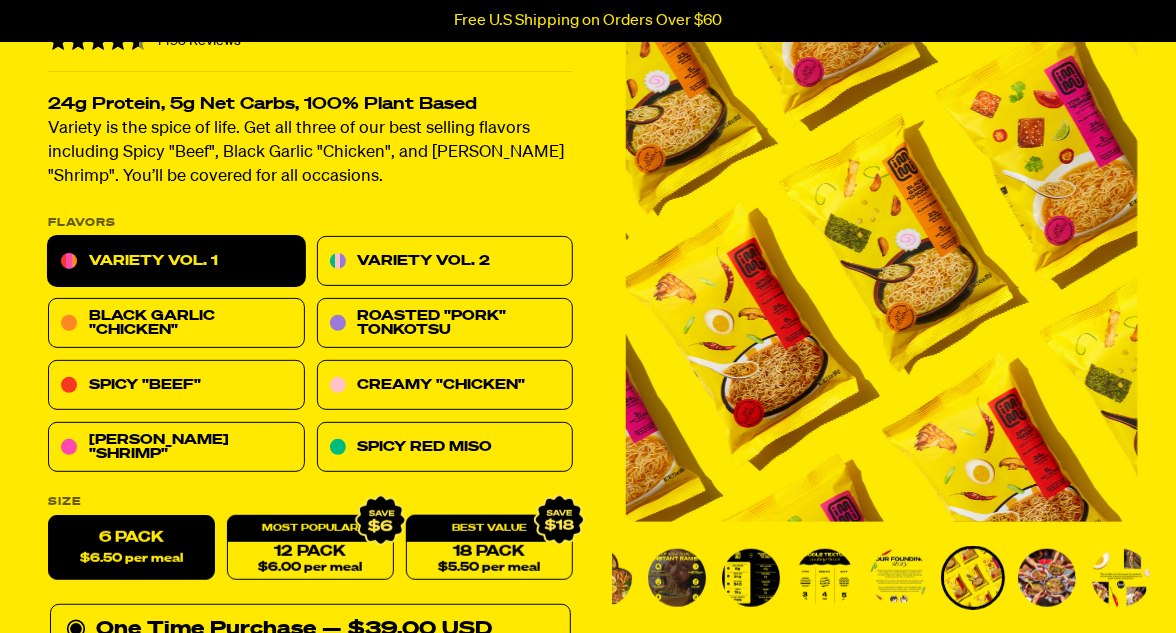 click at bounding box center (841, 578) 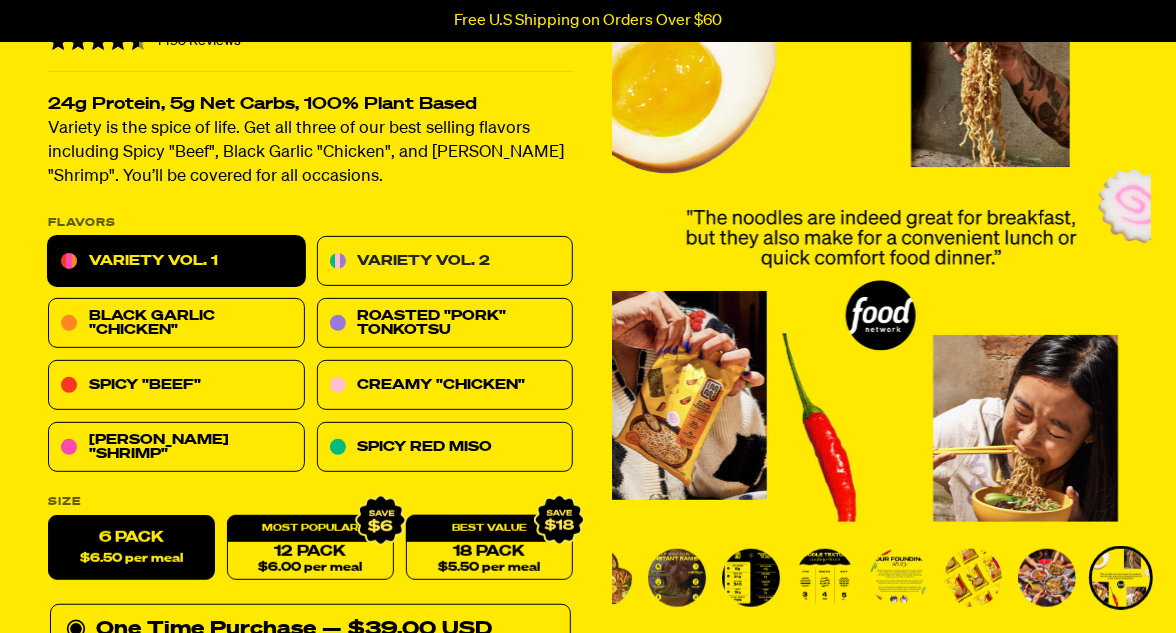 click on "Variety Vol. 2" at bounding box center [445, 262] 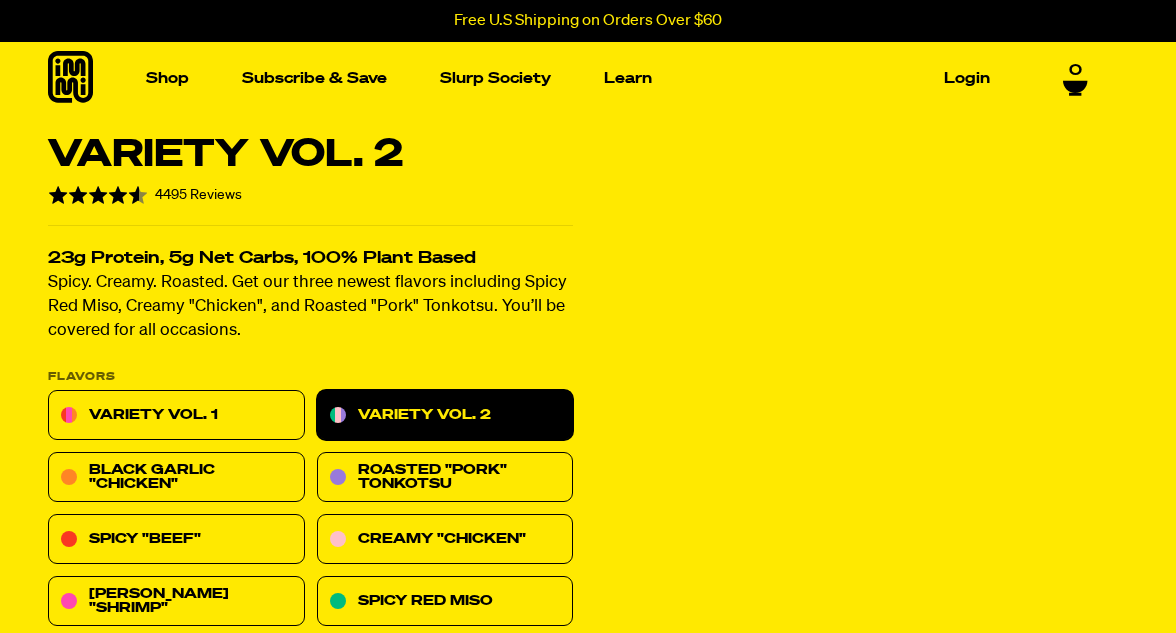scroll, scrollTop: 0, scrollLeft: 0, axis: both 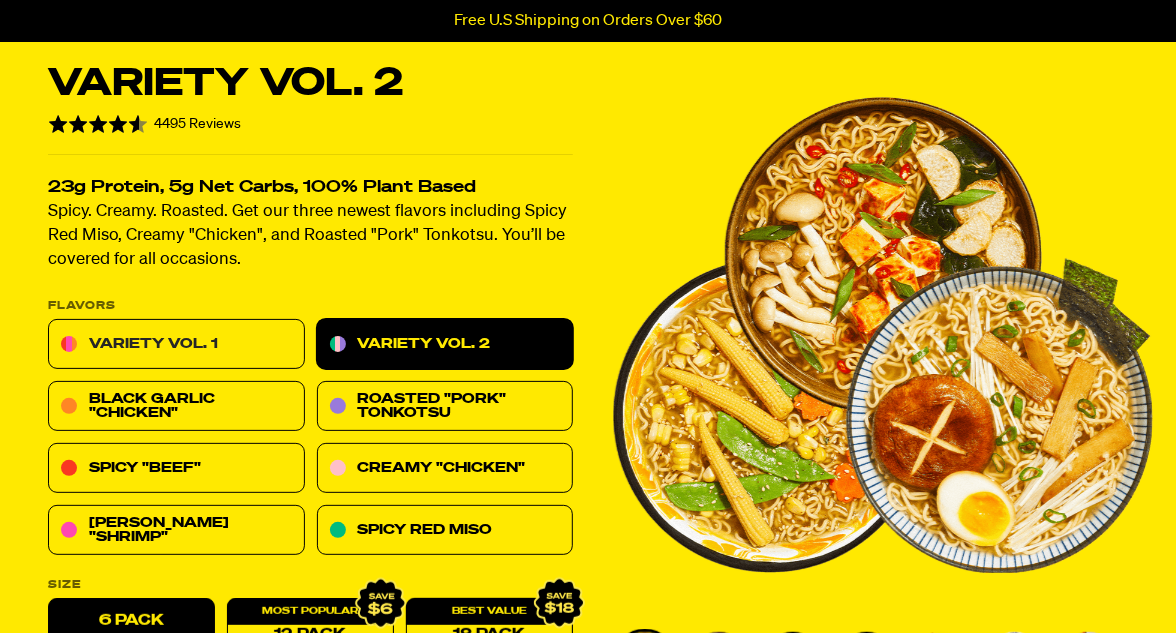 click on "Variety Vol. 1" at bounding box center [176, 345] 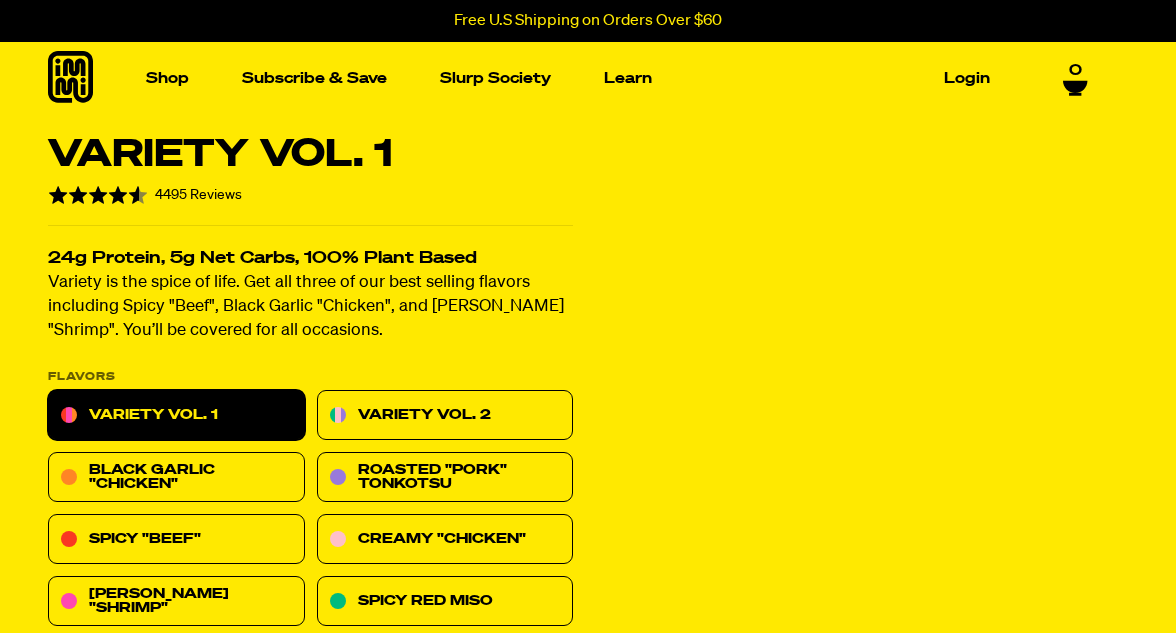scroll, scrollTop: 0, scrollLeft: 0, axis: both 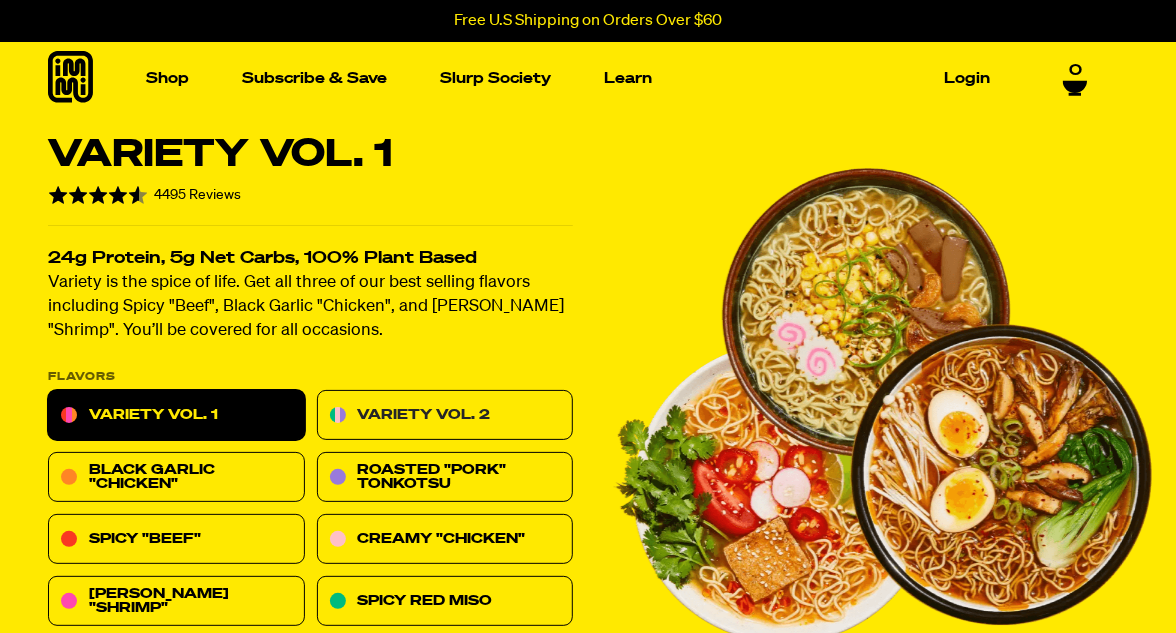 click on "Variety Vol. 2" at bounding box center [445, 416] 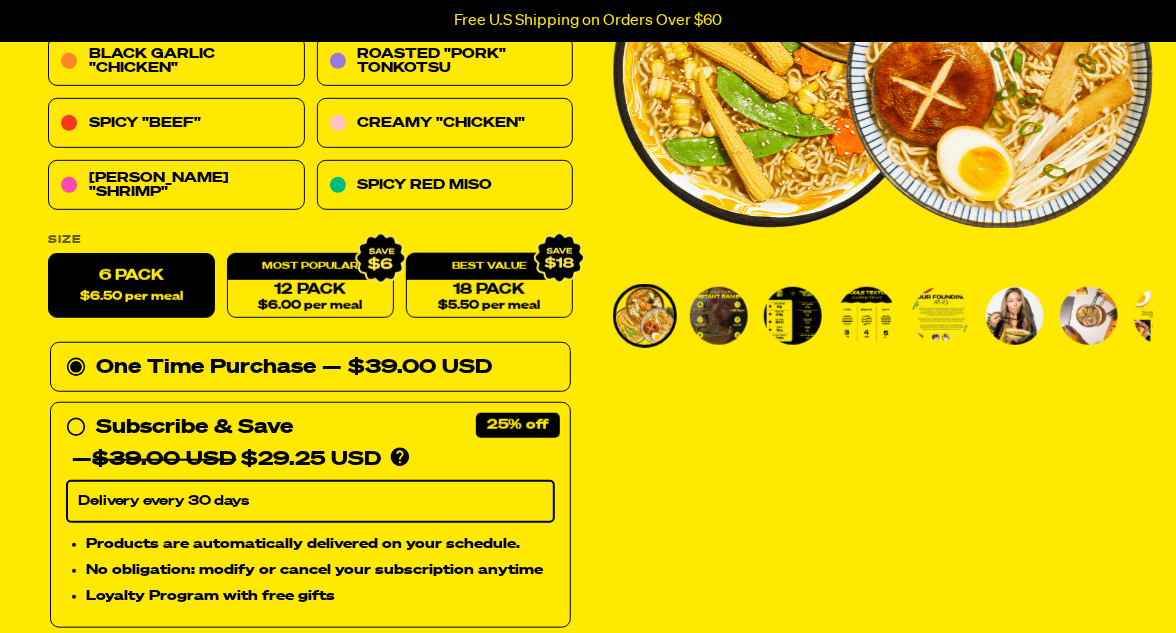 scroll, scrollTop: 416, scrollLeft: 0, axis: vertical 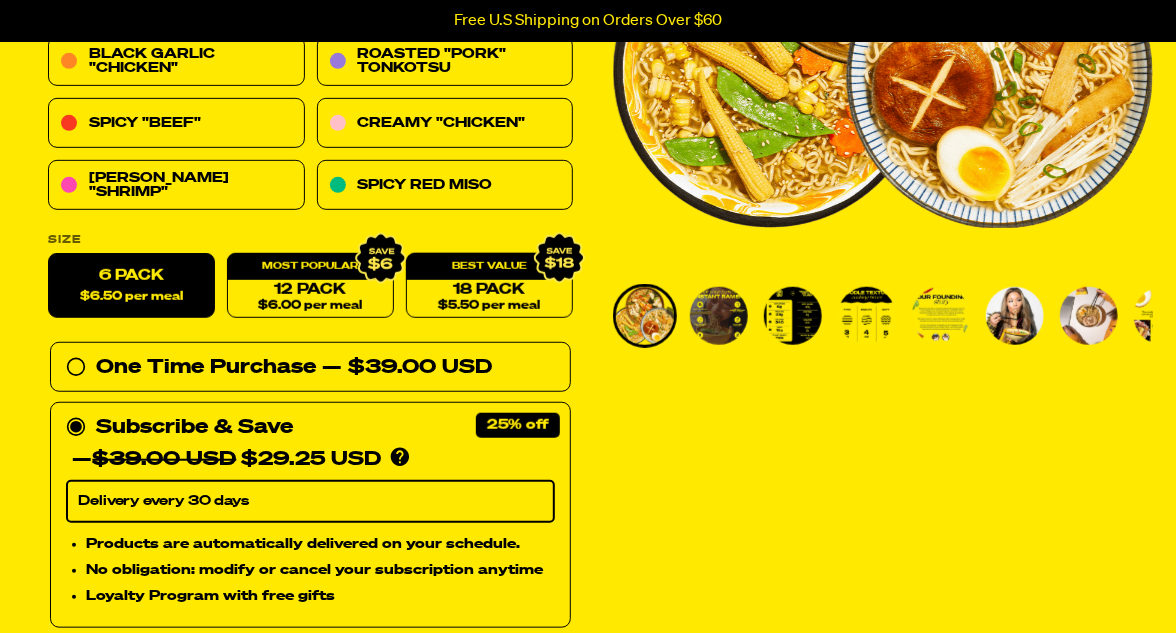 click on "Delivery every 30 days" at bounding box center [310, 502] 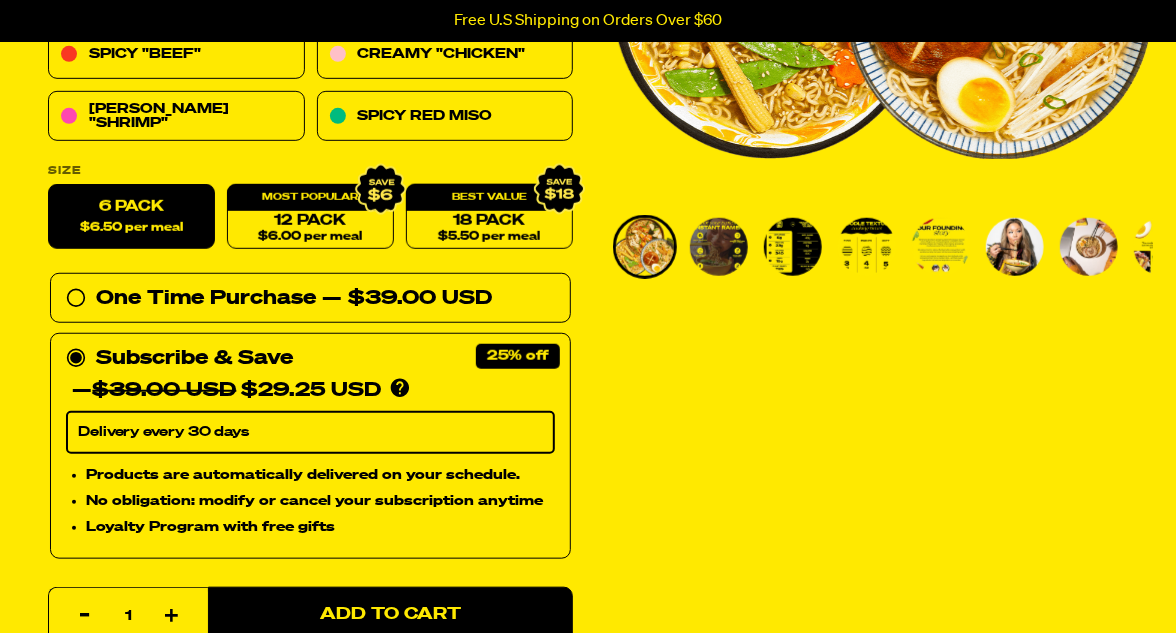 scroll, scrollTop: 487, scrollLeft: 0, axis: vertical 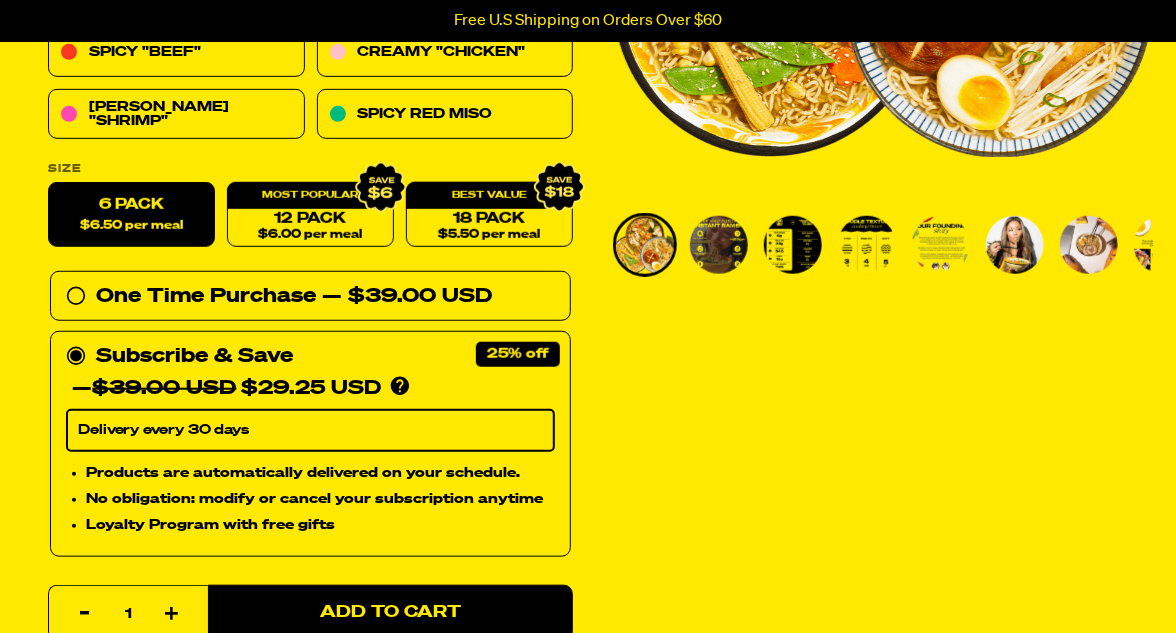 click on "18 Pack
$5.50 per meal" at bounding box center [489, 215] 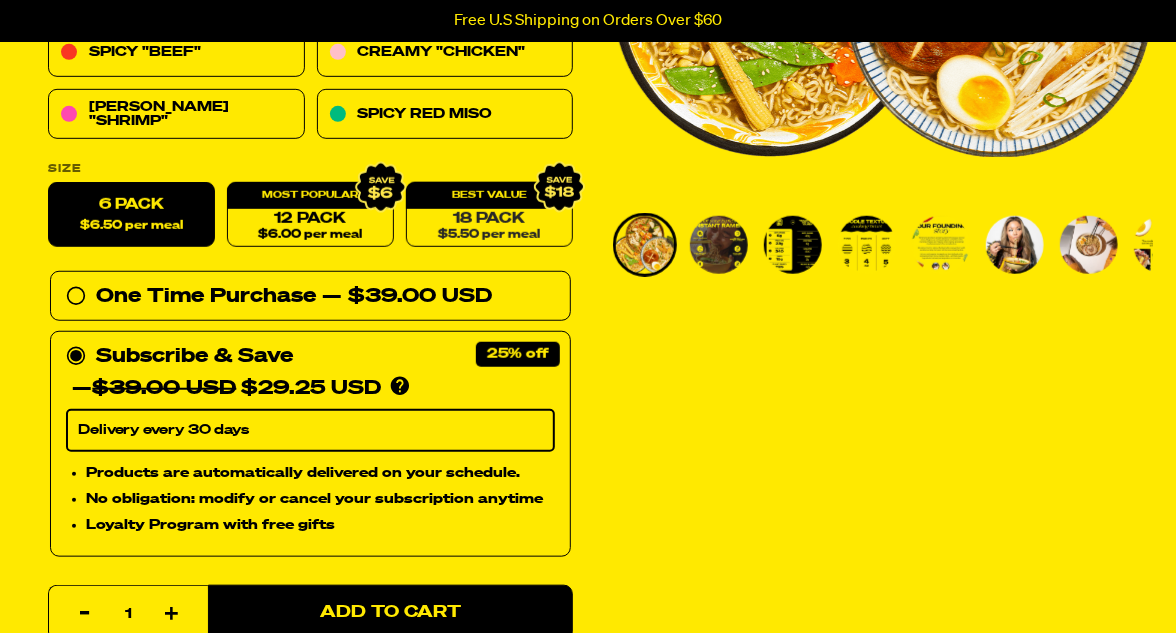 click on "18 Pack
$5.50 per meal" at bounding box center [489, 215] 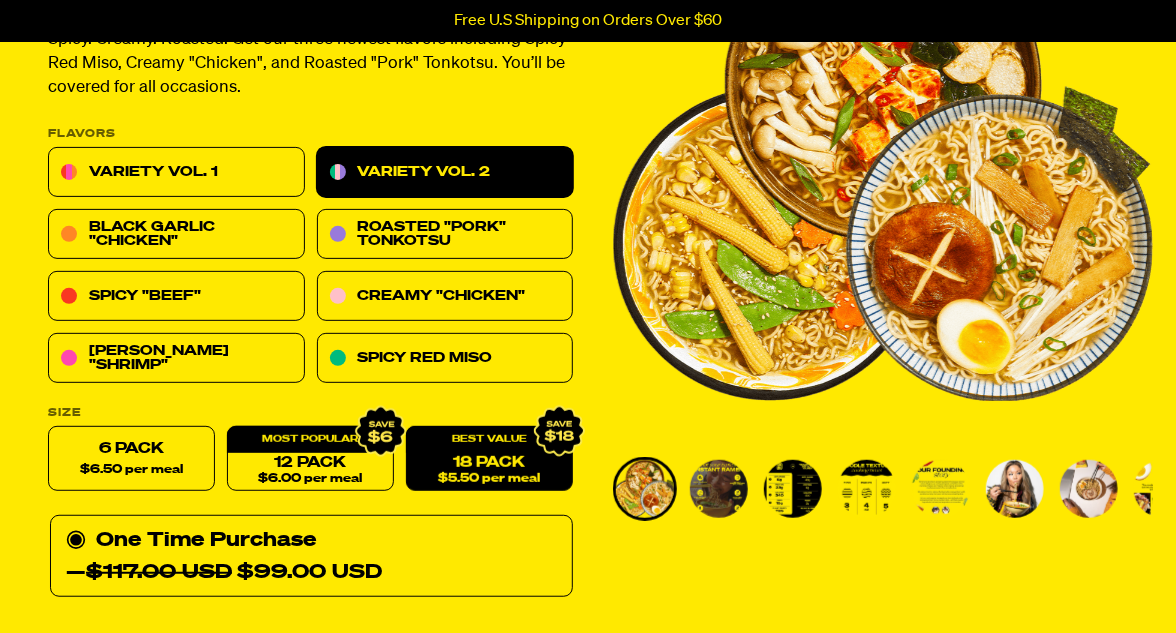 scroll, scrollTop: 240, scrollLeft: 0, axis: vertical 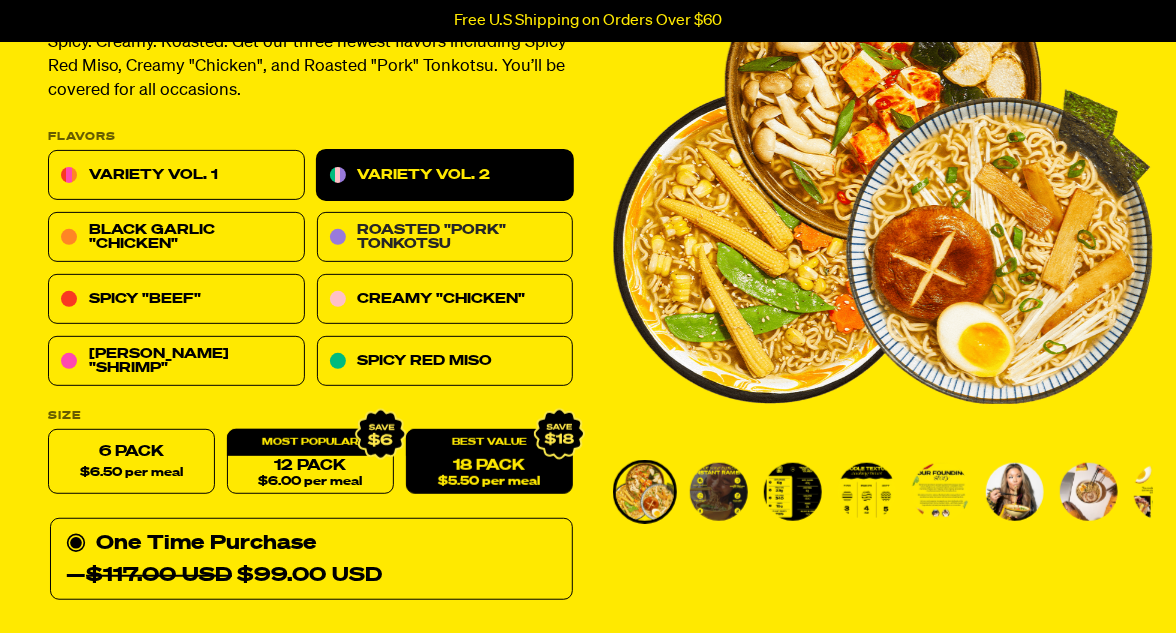 click on "Roasted "Pork" Tonkotsu" at bounding box center [445, 238] 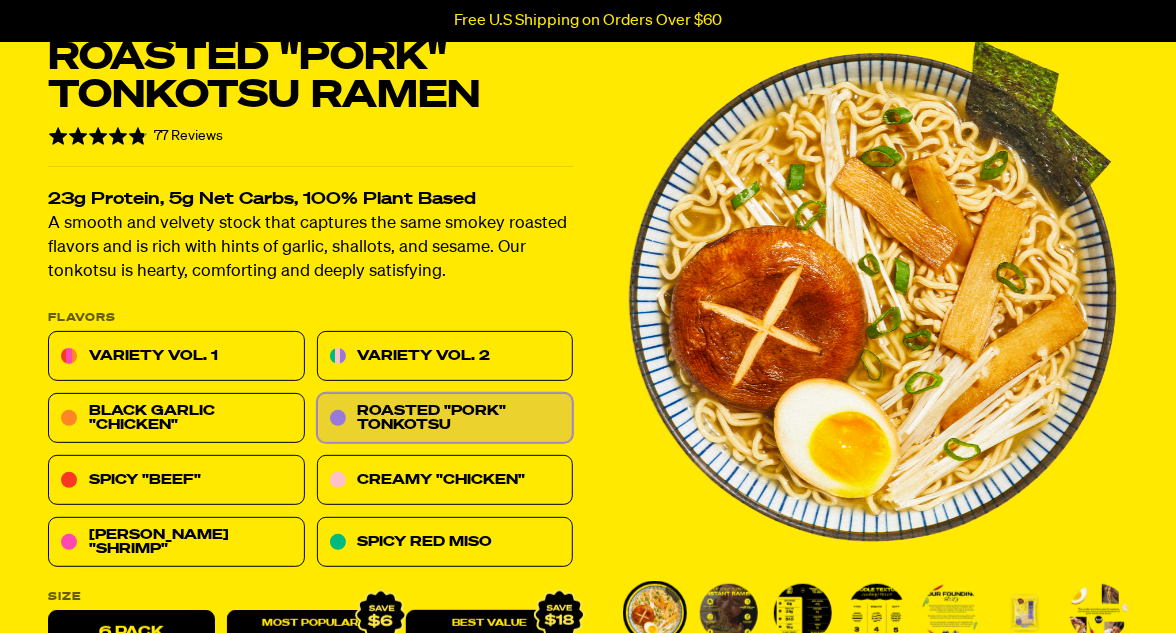 scroll, scrollTop: 133, scrollLeft: 0, axis: vertical 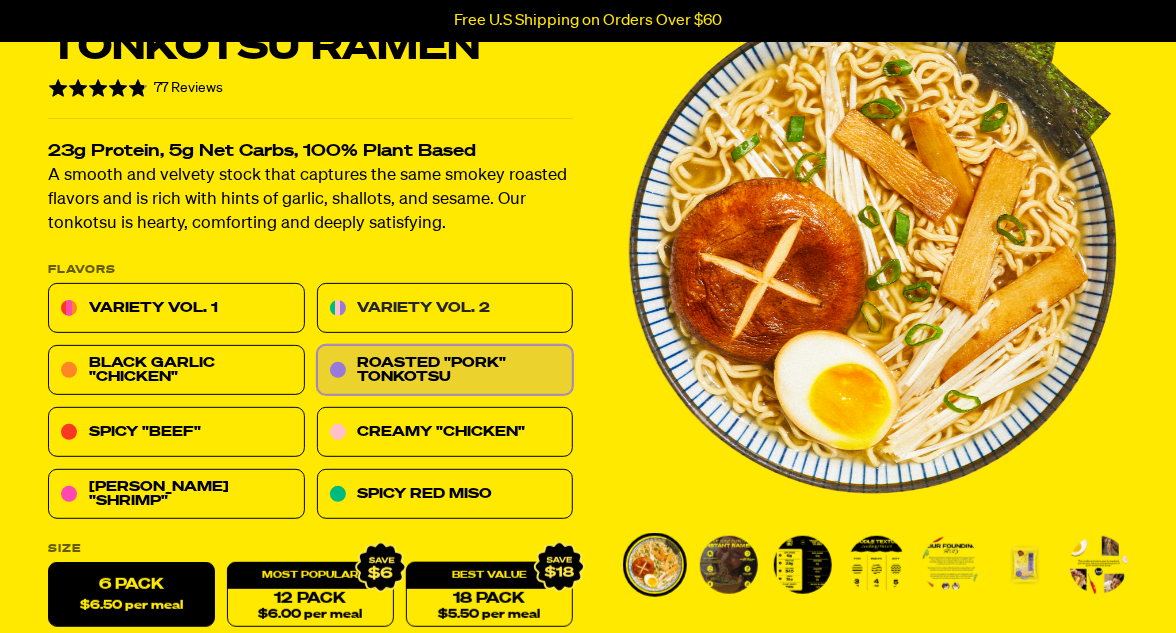 click on "Variety Vol. 2" at bounding box center (445, 309) 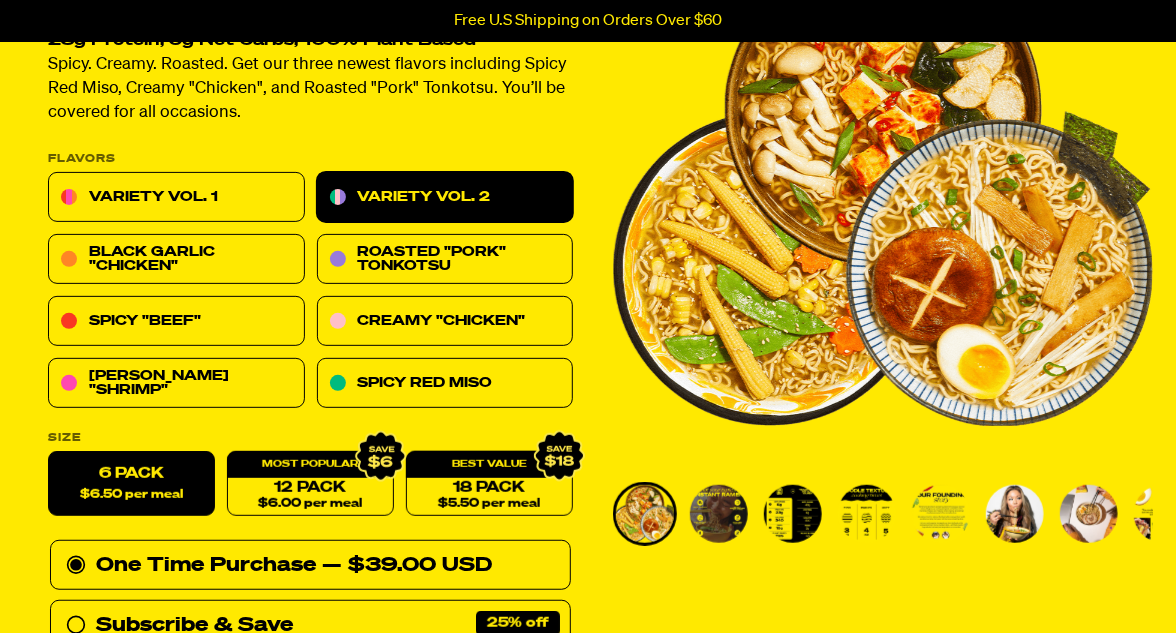 scroll, scrollTop: 347, scrollLeft: 0, axis: vertical 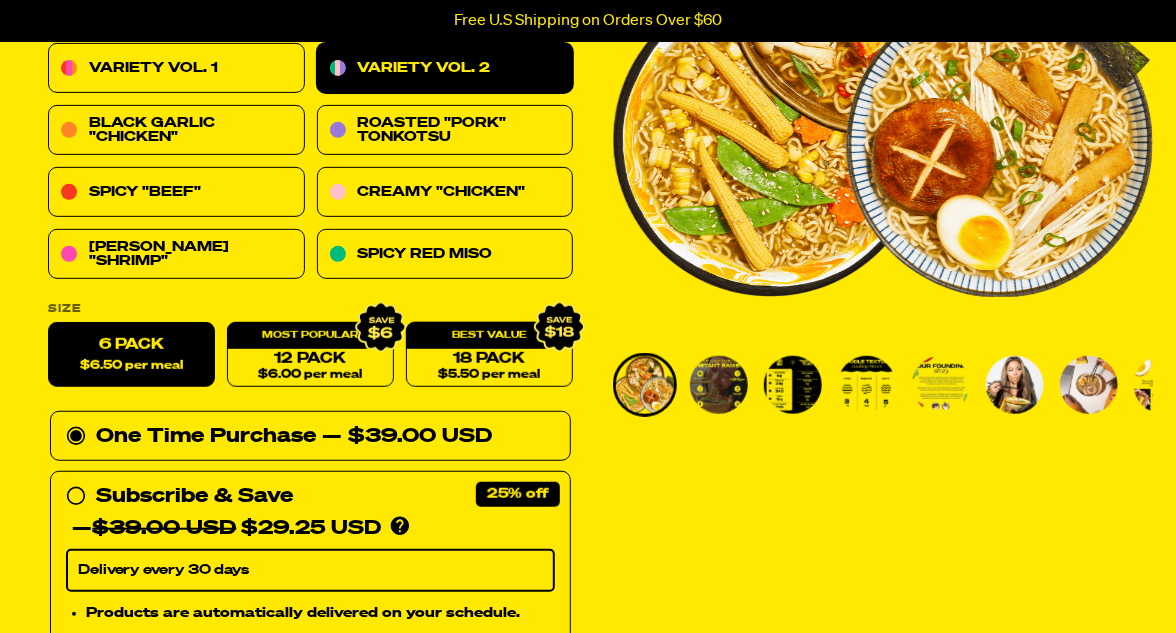 click 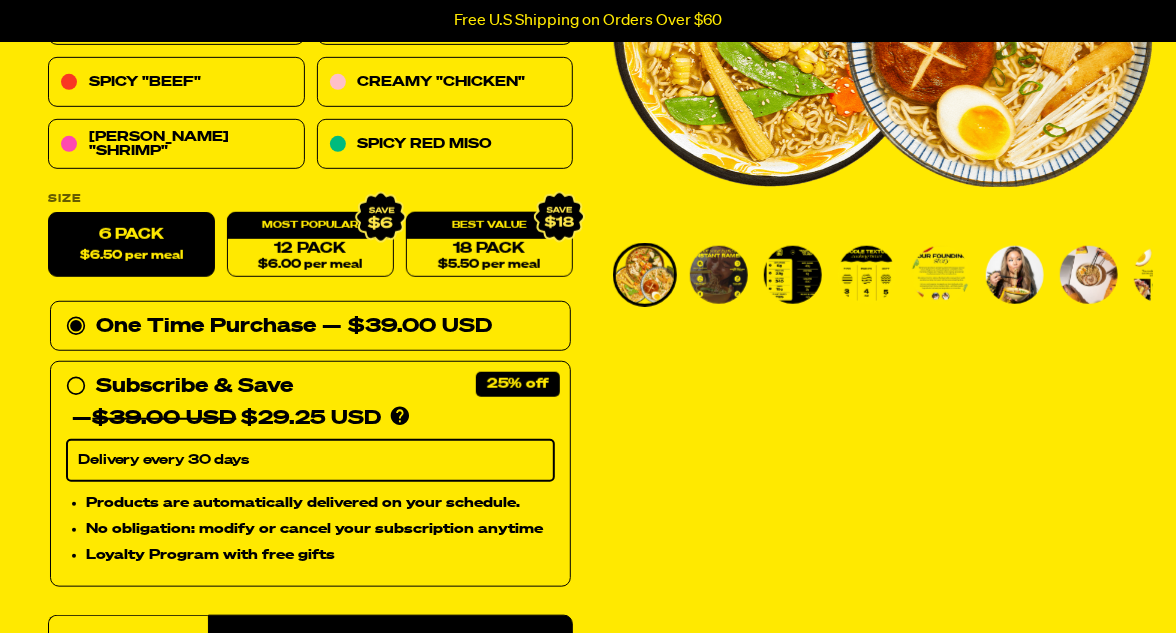 scroll, scrollTop: 461, scrollLeft: 0, axis: vertical 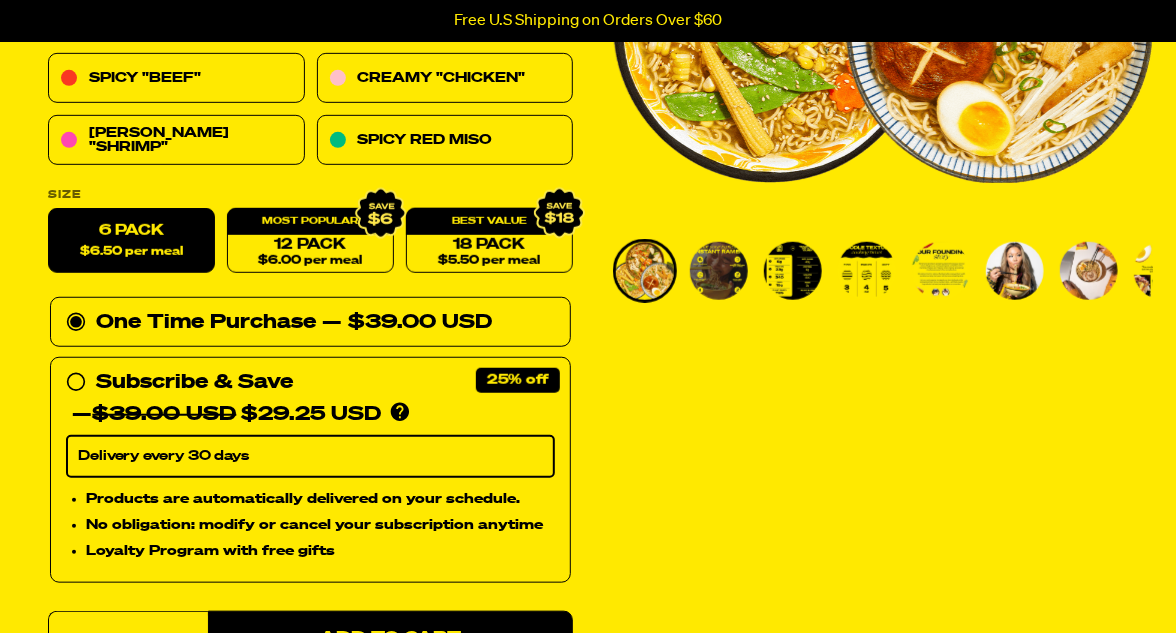 click on "12 Pack
$6.00 per meal" at bounding box center (310, 241) 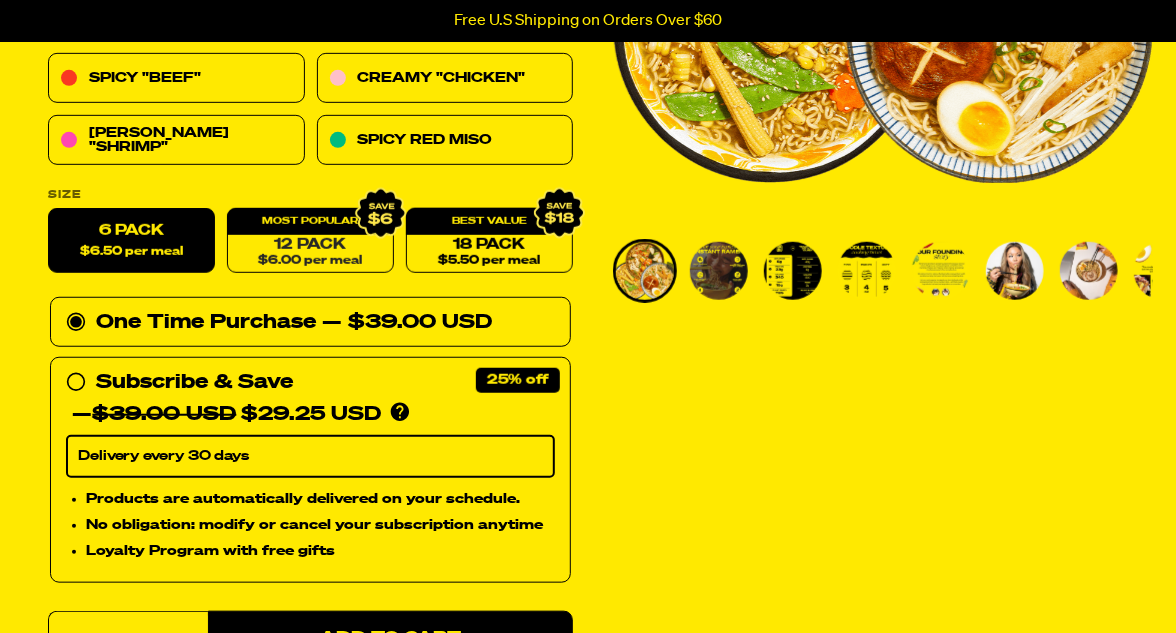 click on "$6.00 per meal" at bounding box center [310, 261] 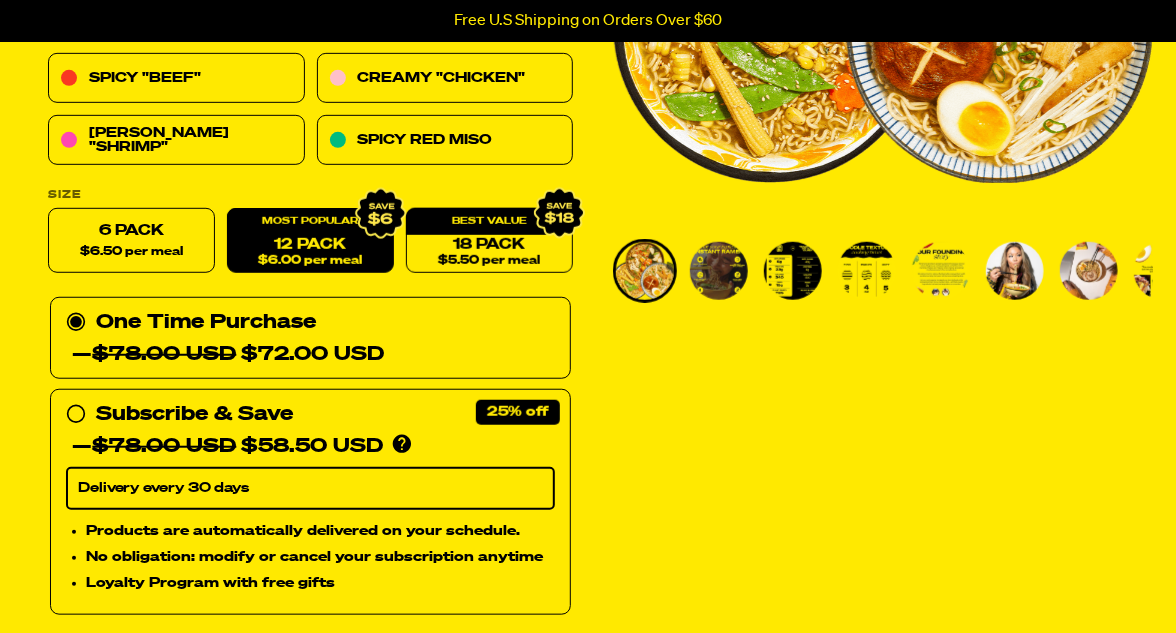 click on "$78.00 USD $58.50 USD" at bounding box center [237, 447] 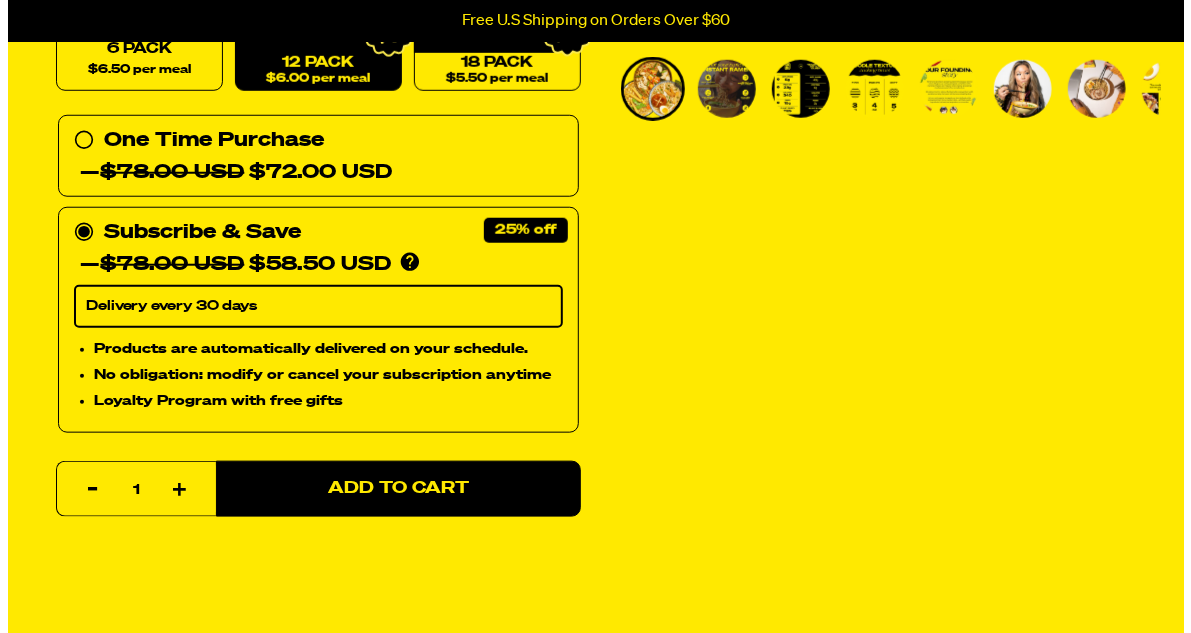 scroll, scrollTop: 645, scrollLeft: 0, axis: vertical 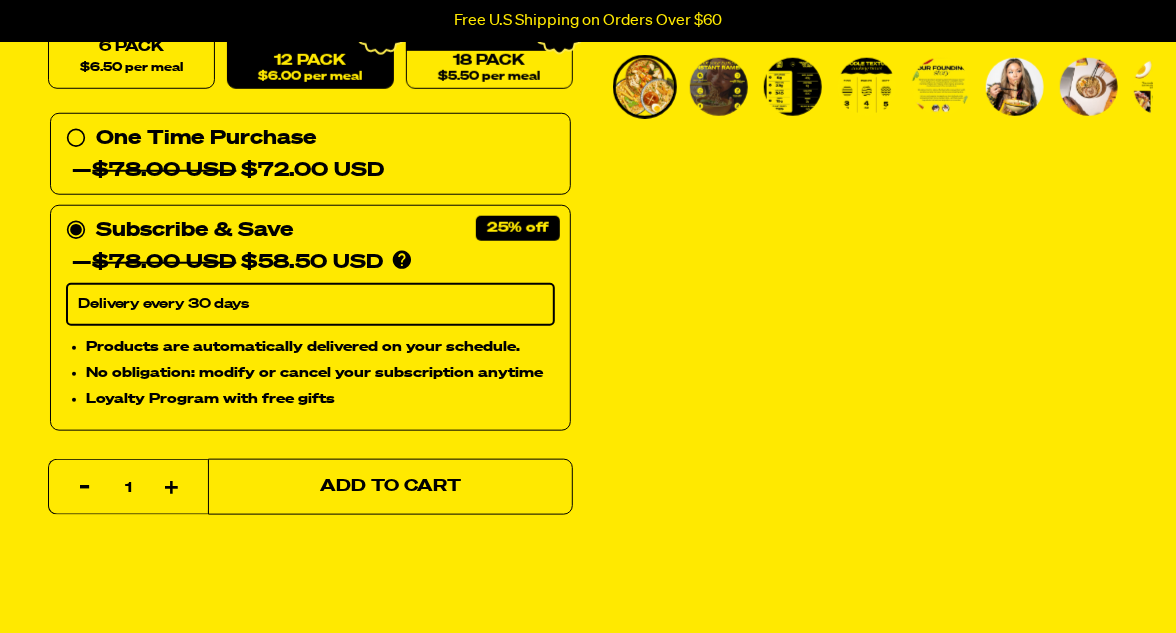 click on "Add to Cart" at bounding box center (390, 487) 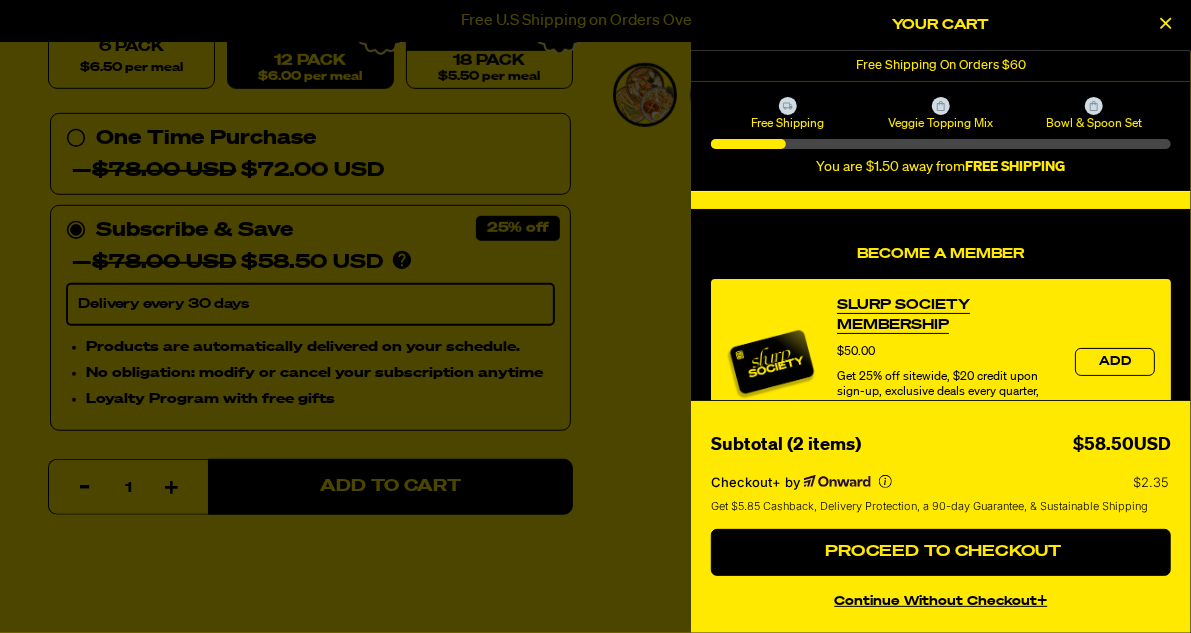 scroll, scrollTop: 0, scrollLeft: 0, axis: both 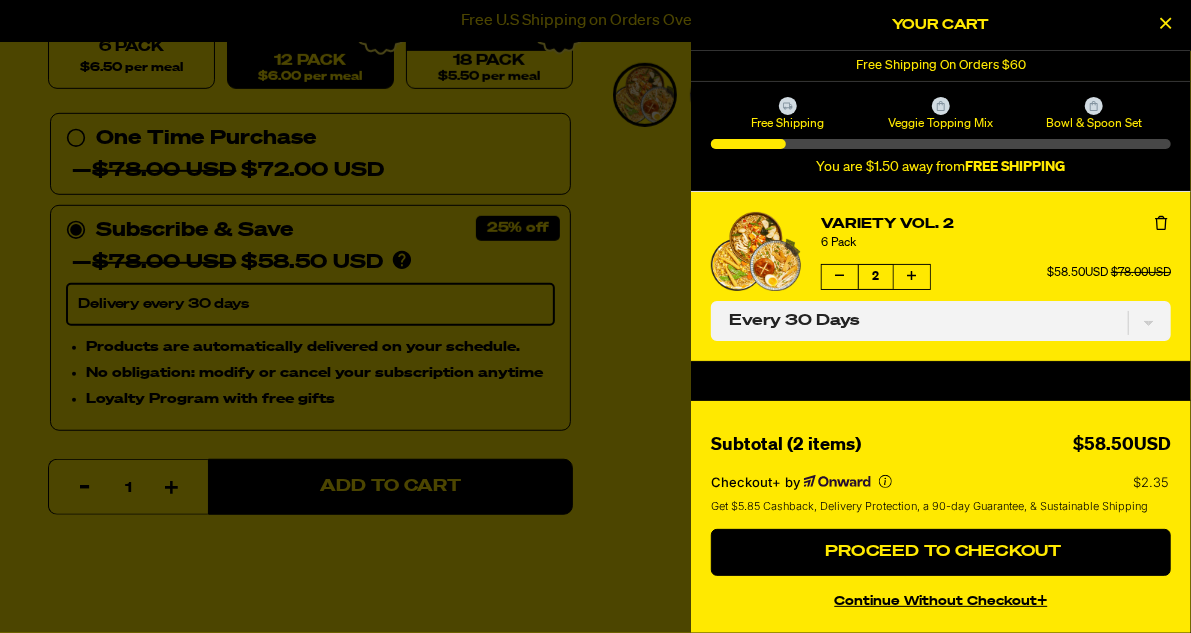 click at bounding box center [840, 277] 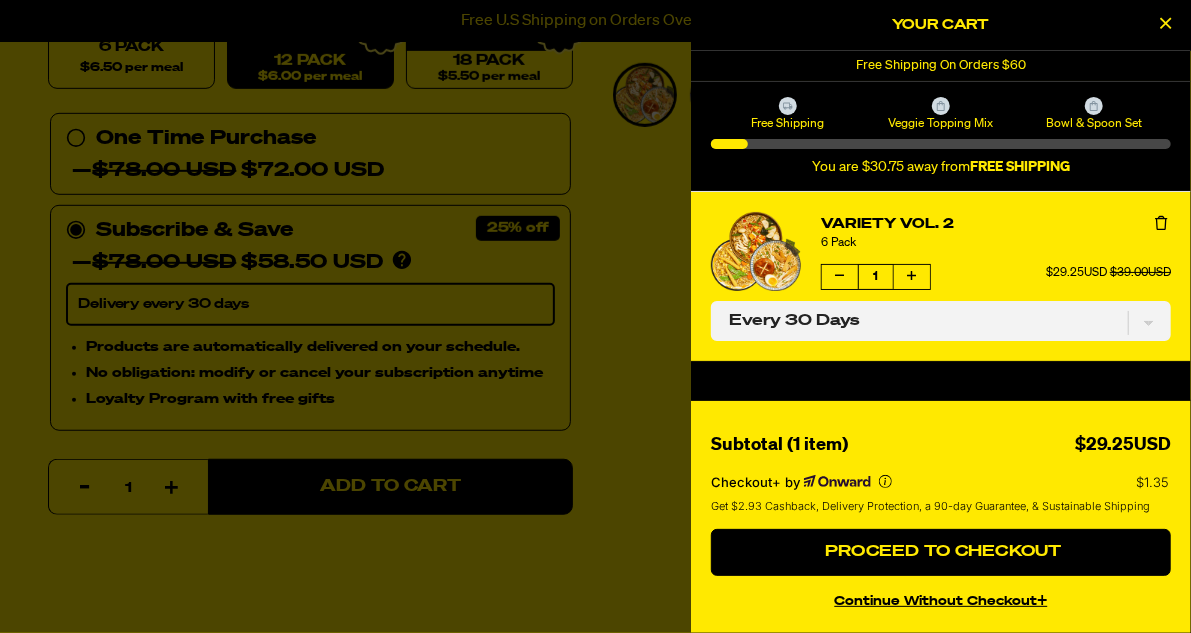 click at bounding box center [912, 277] 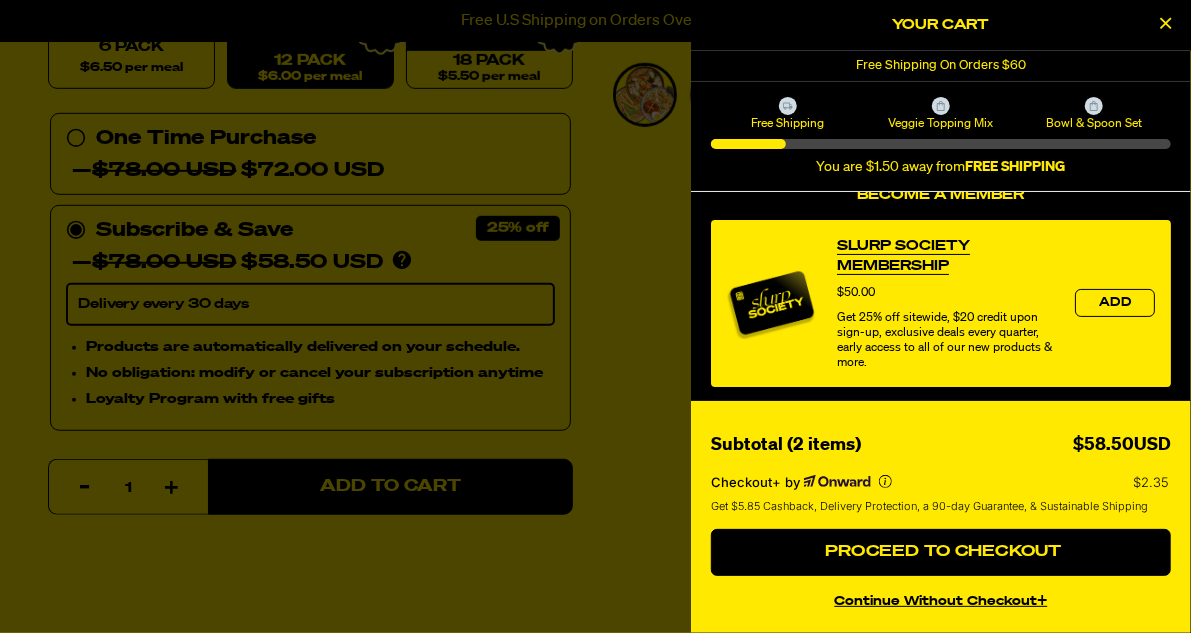 scroll, scrollTop: 216, scrollLeft: 0, axis: vertical 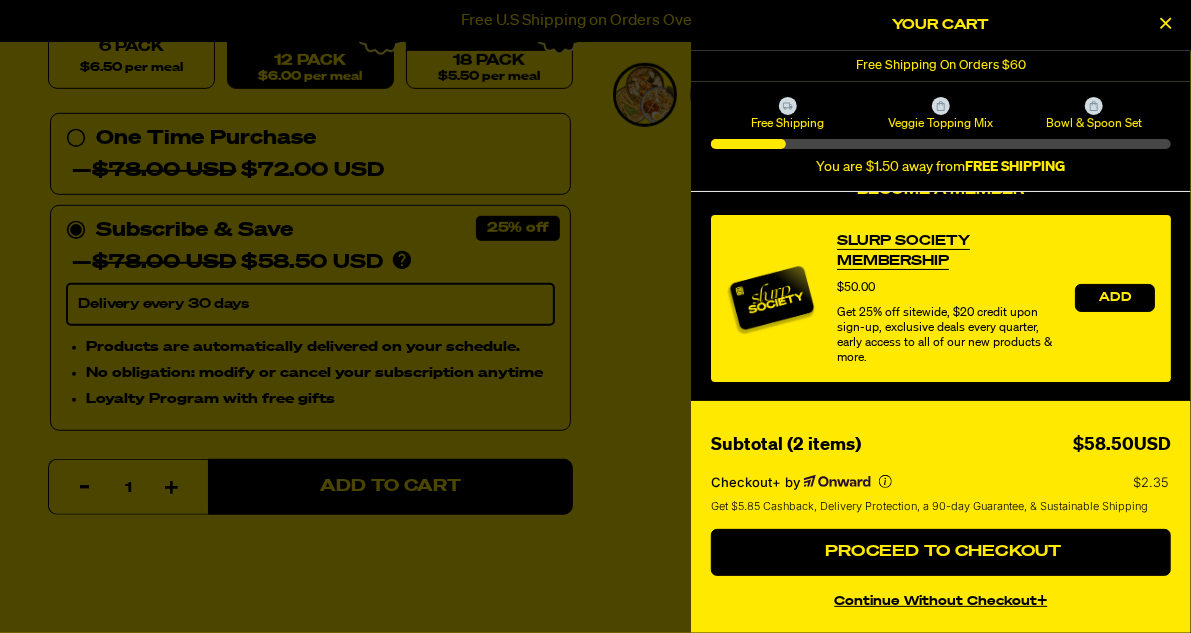click on "Add" at bounding box center (1115, 298) 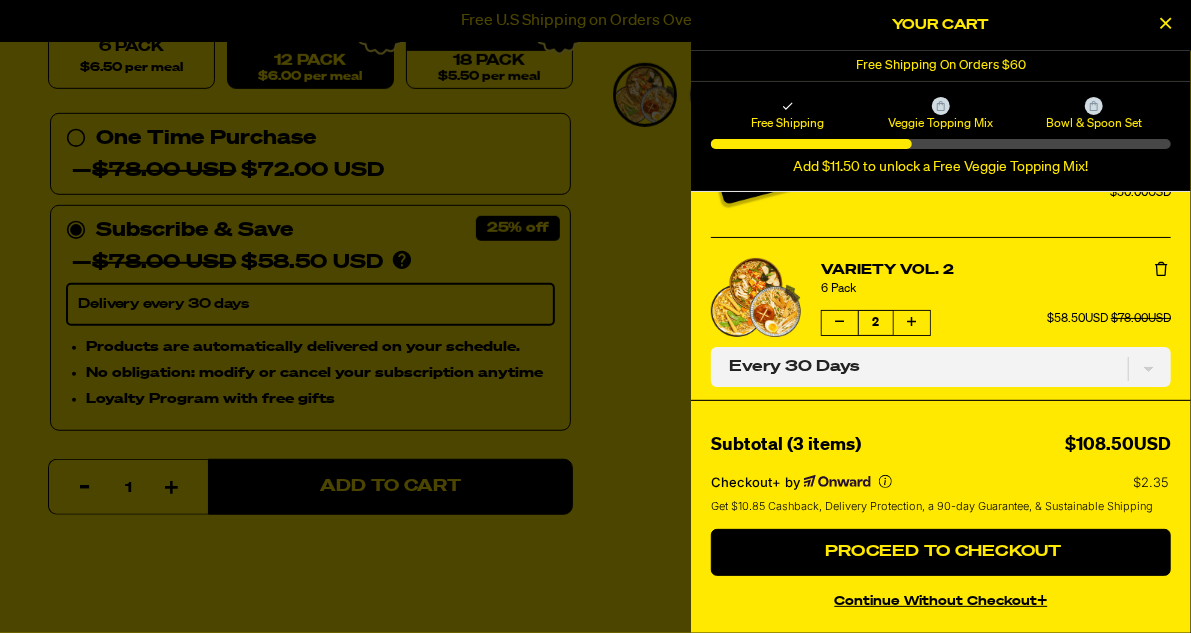 scroll, scrollTop: 100, scrollLeft: 0, axis: vertical 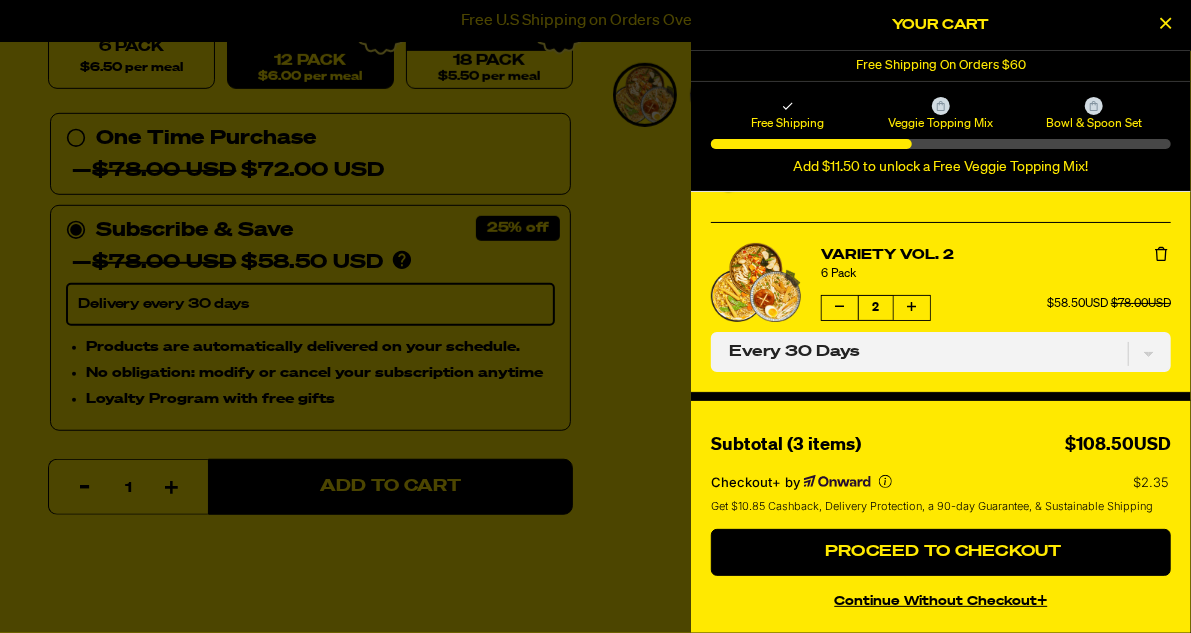 click at bounding box center (840, 307) 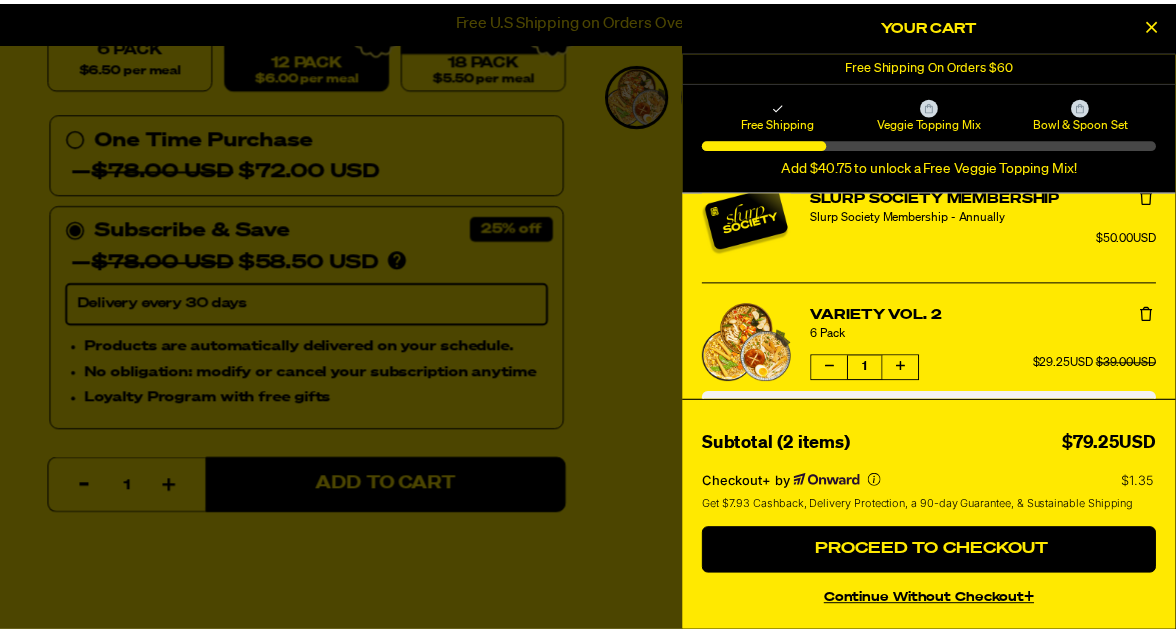 scroll, scrollTop: 0, scrollLeft: 0, axis: both 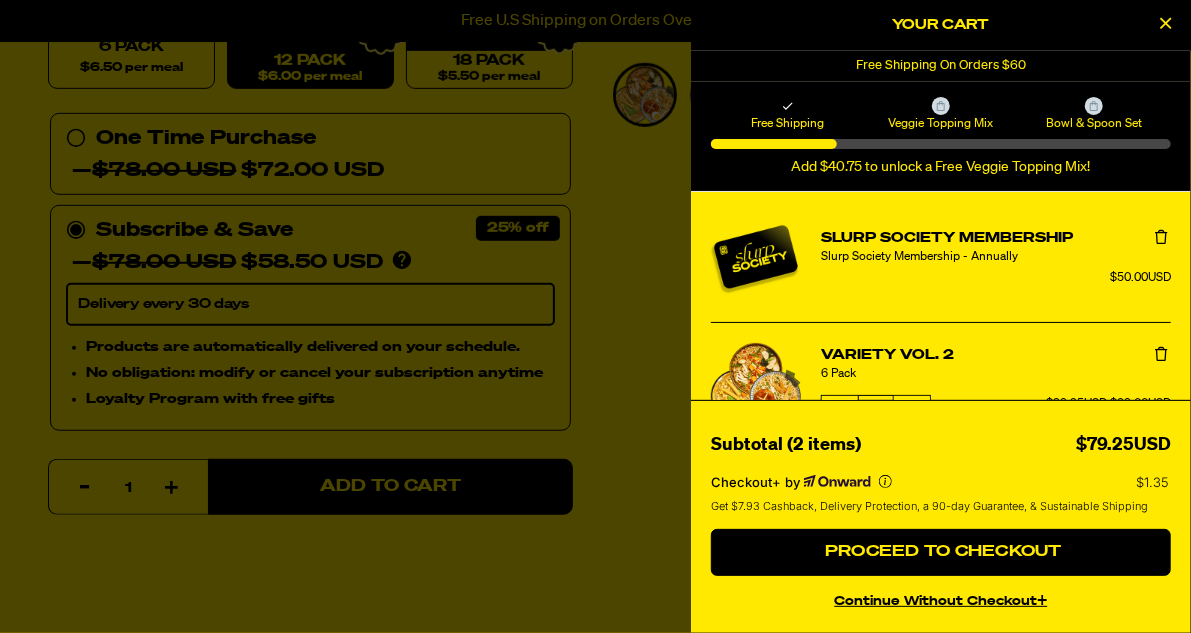 click at bounding box center (595, 316) 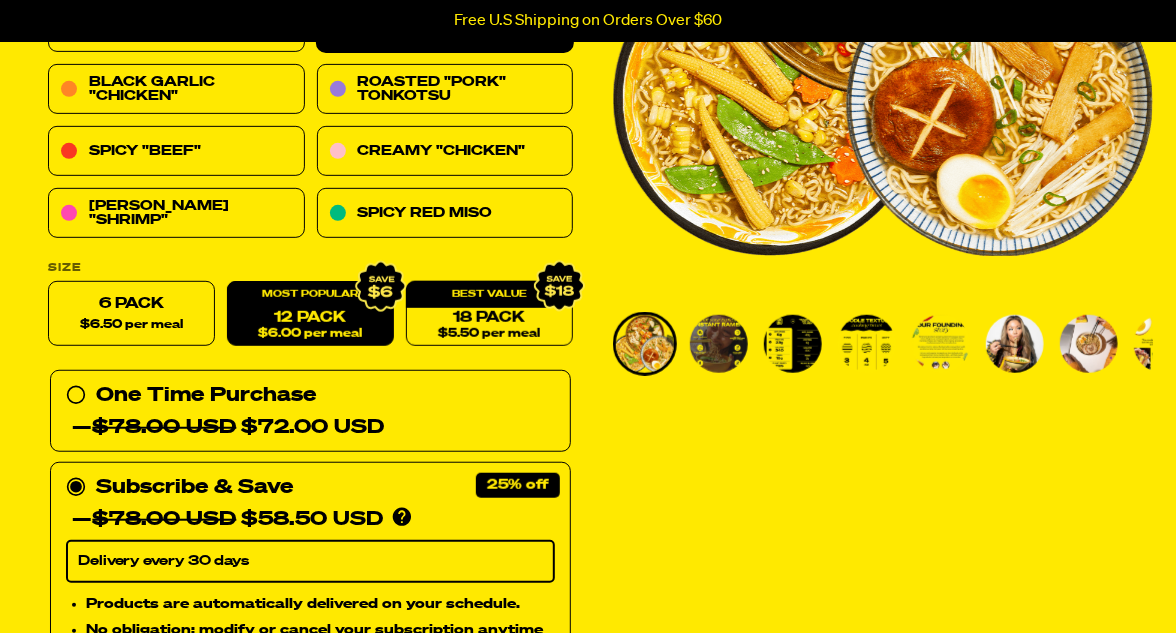 scroll, scrollTop: 0, scrollLeft: 0, axis: both 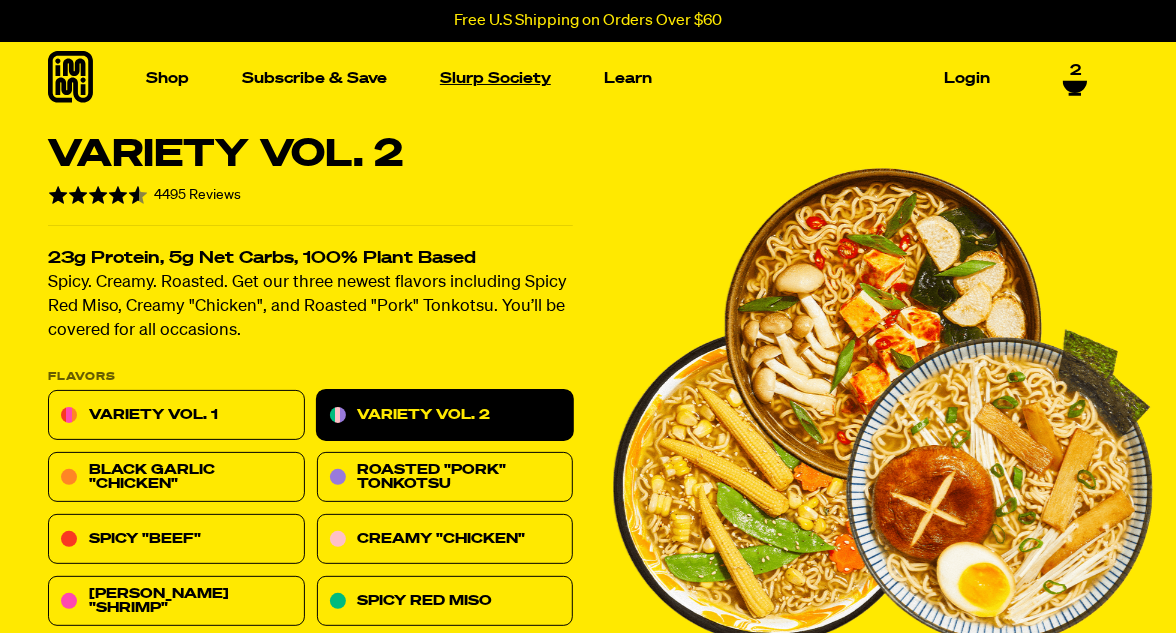 click on "Slurp Society" at bounding box center [495, 78] 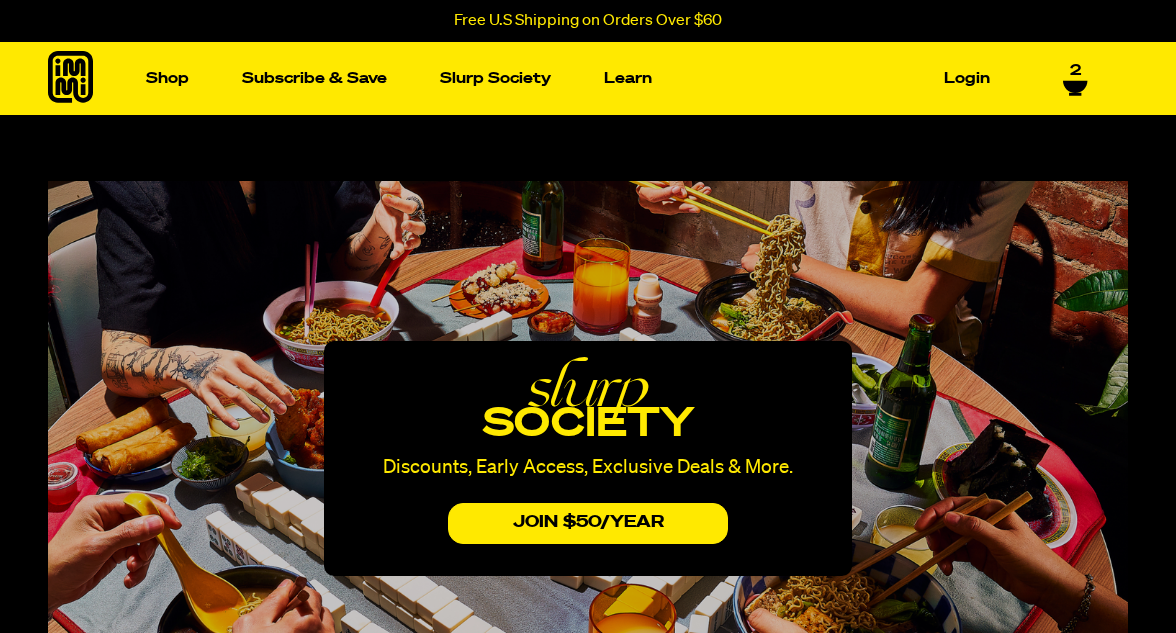 select on "Every 30 Days" 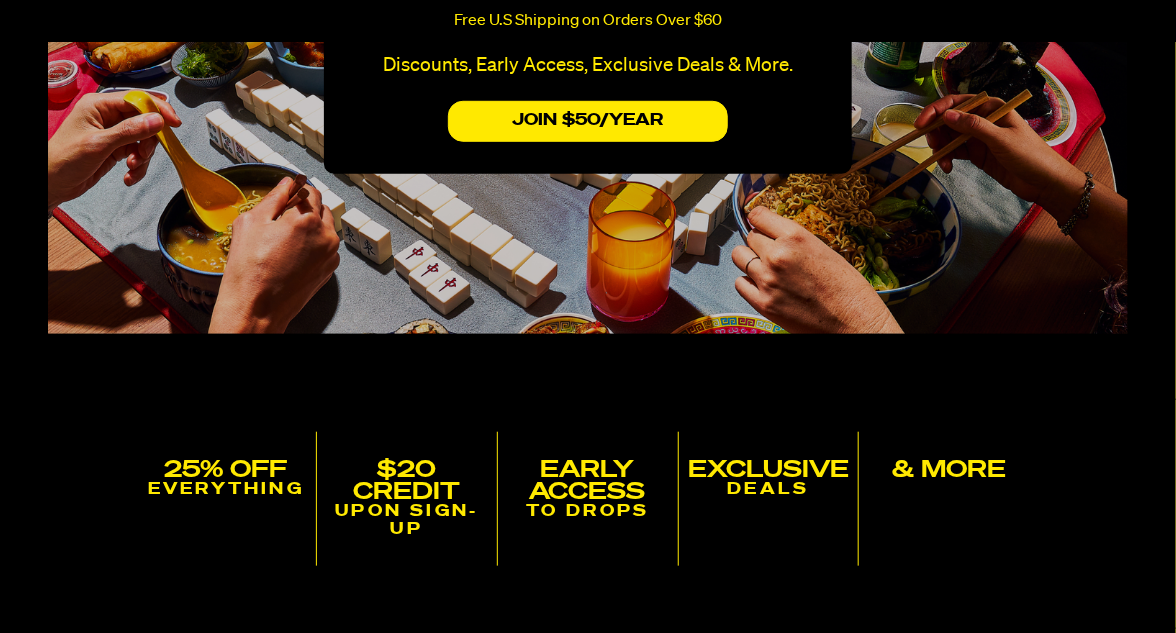 scroll, scrollTop: 402, scrollLeft: 0, axis: vertical 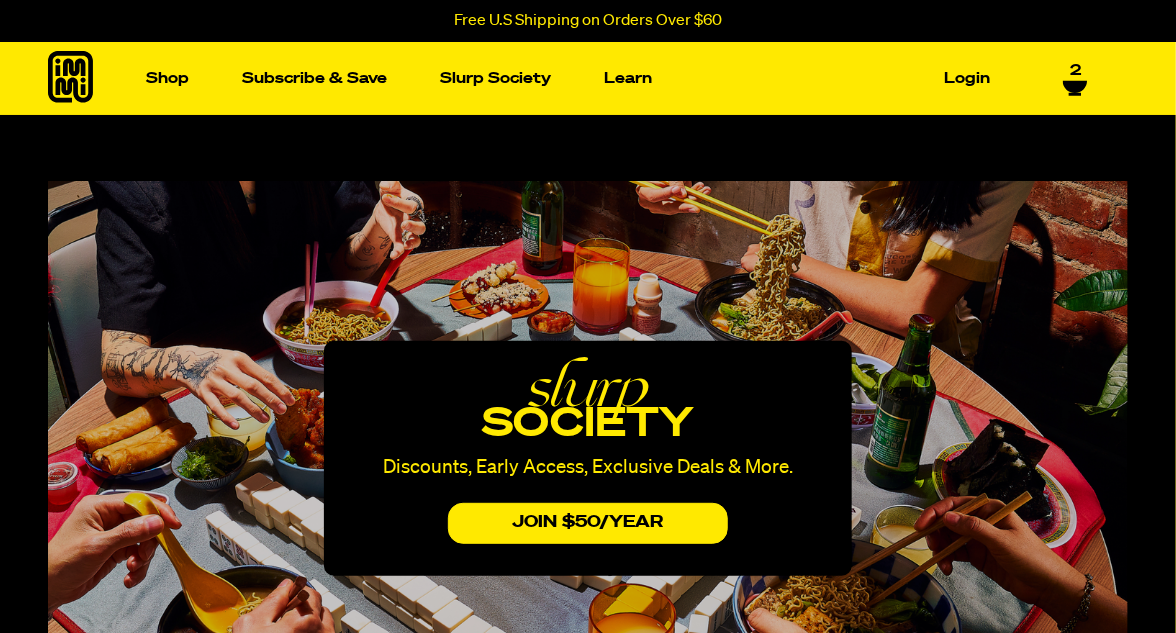 click at bounding box center [1026, 266] 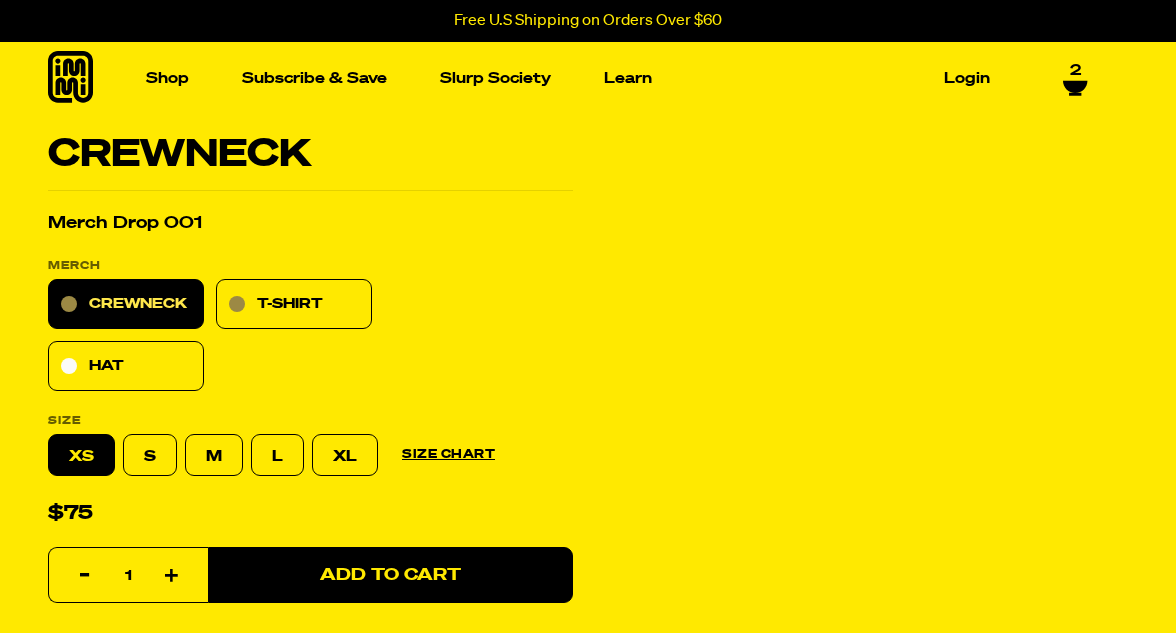 select on "Every 30 Days" 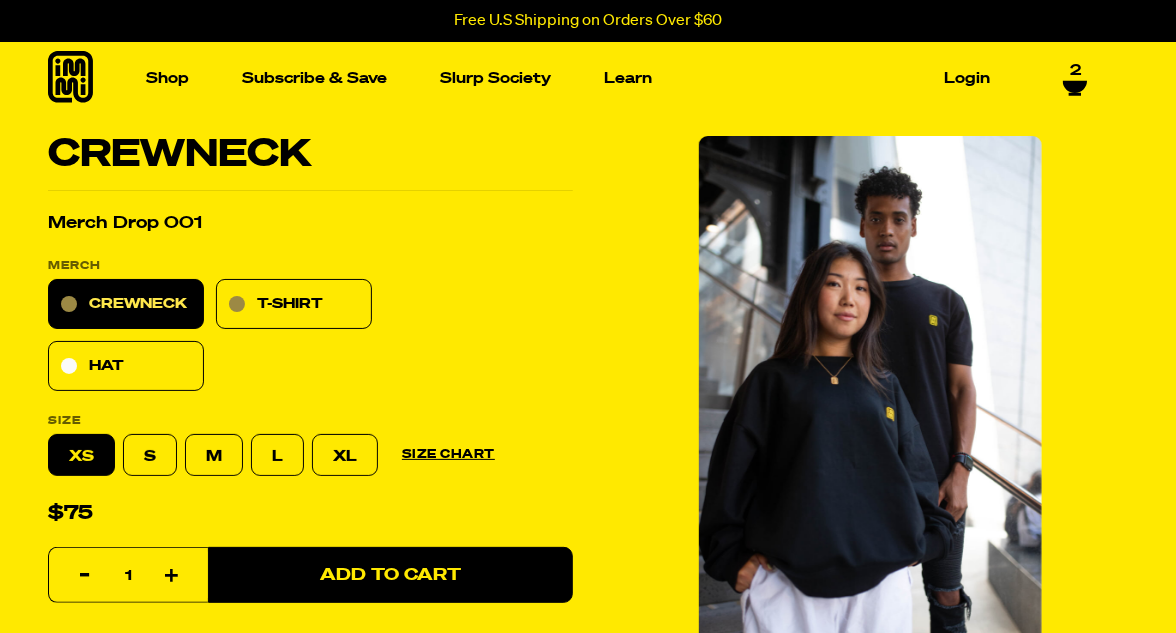 scroll, scrollTop: 0, scrollLeft: 0, axis: both 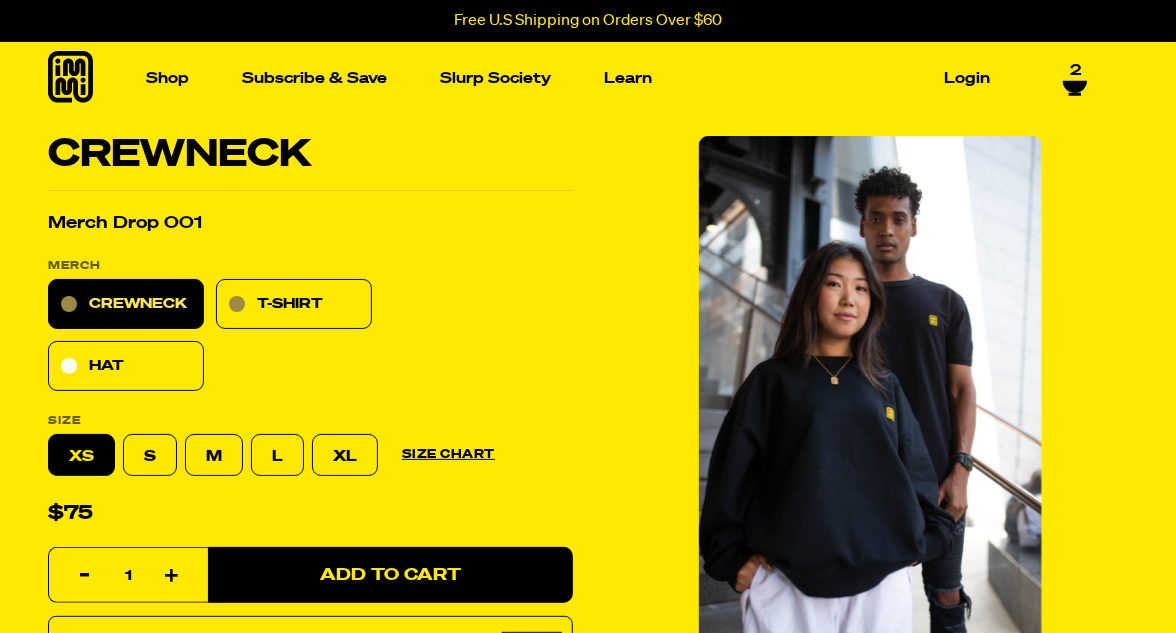 click on "2" at bounding box center (1075, 79) 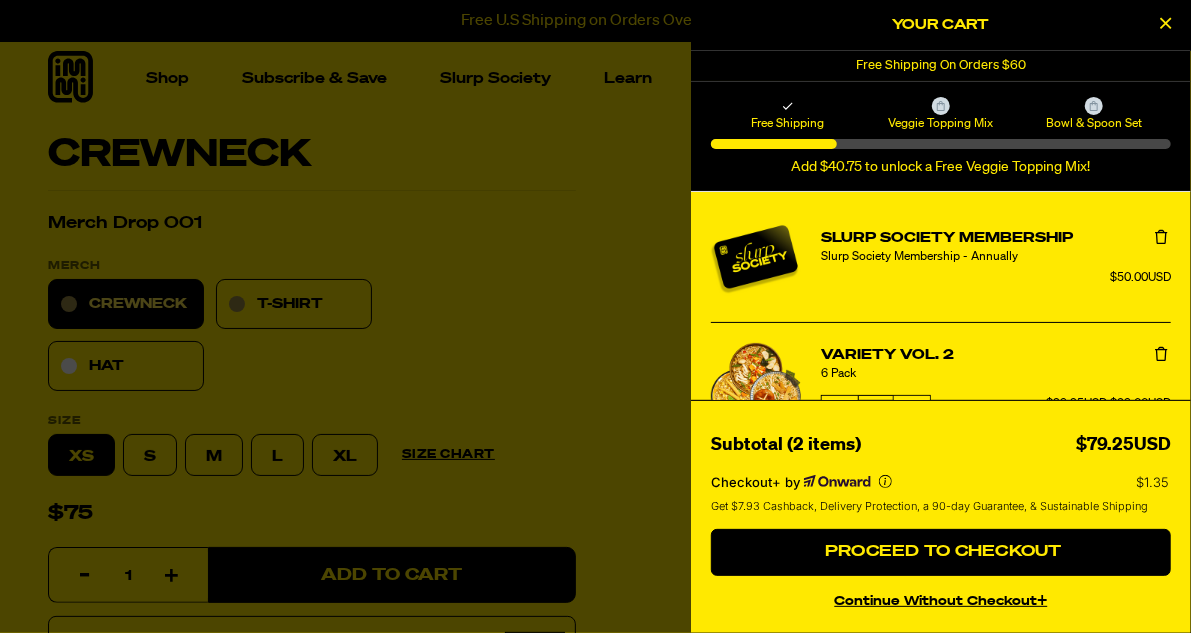 click at bounding box center (1161, 237) 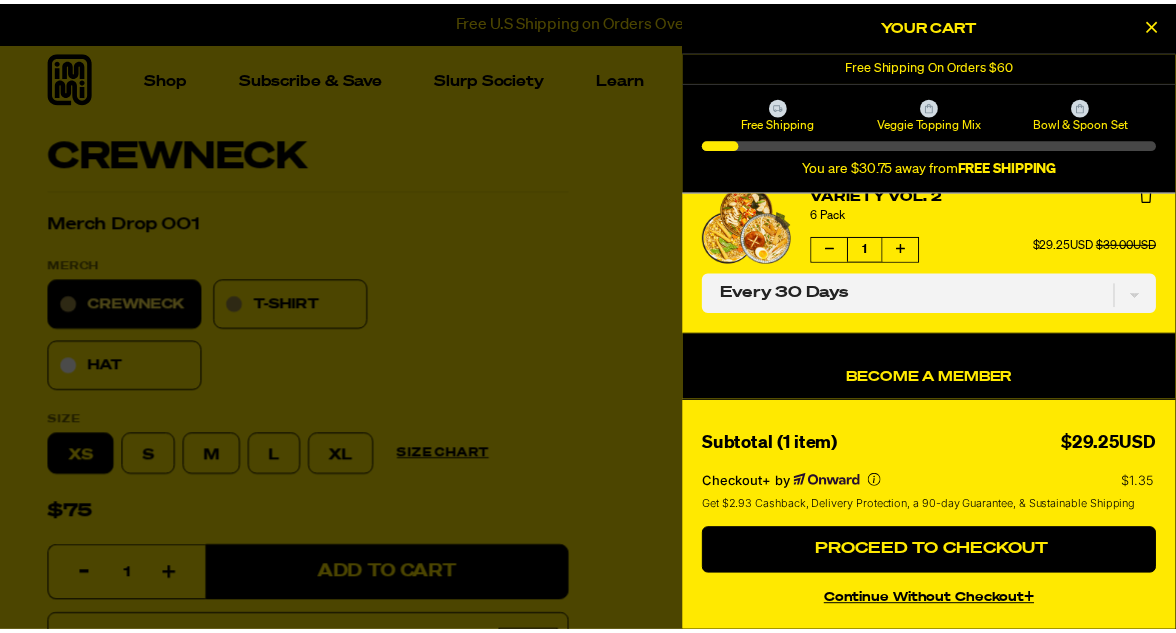 scroll, scrollTop: 30, scrollLeft: 0, axis: vertical 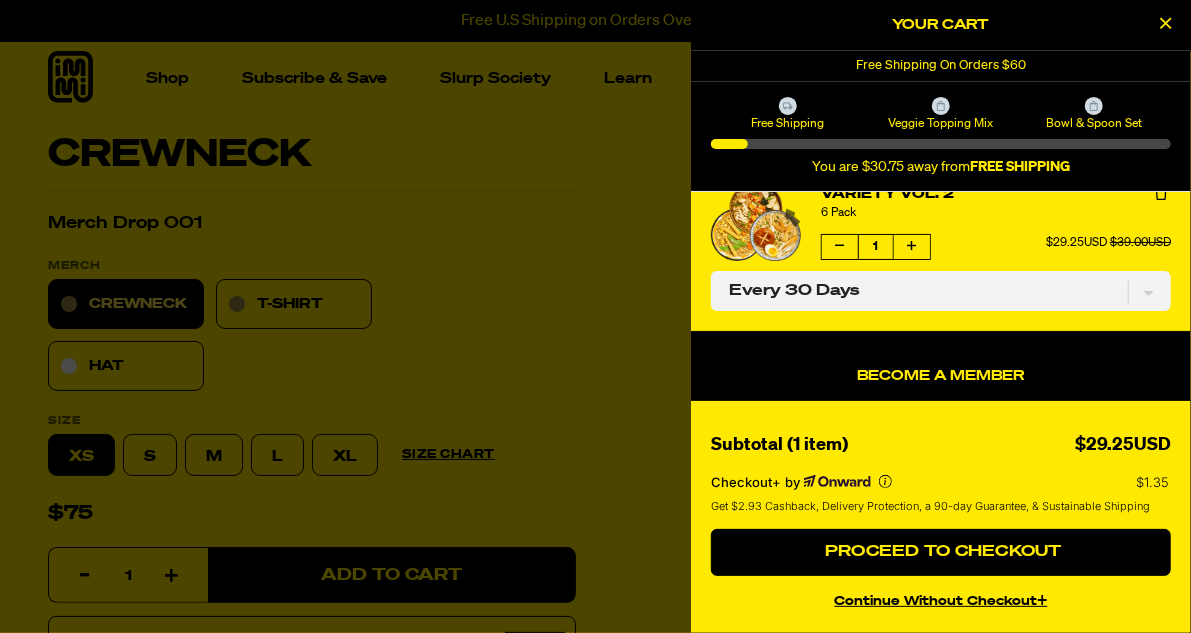 click at bounding box center (912, 247) 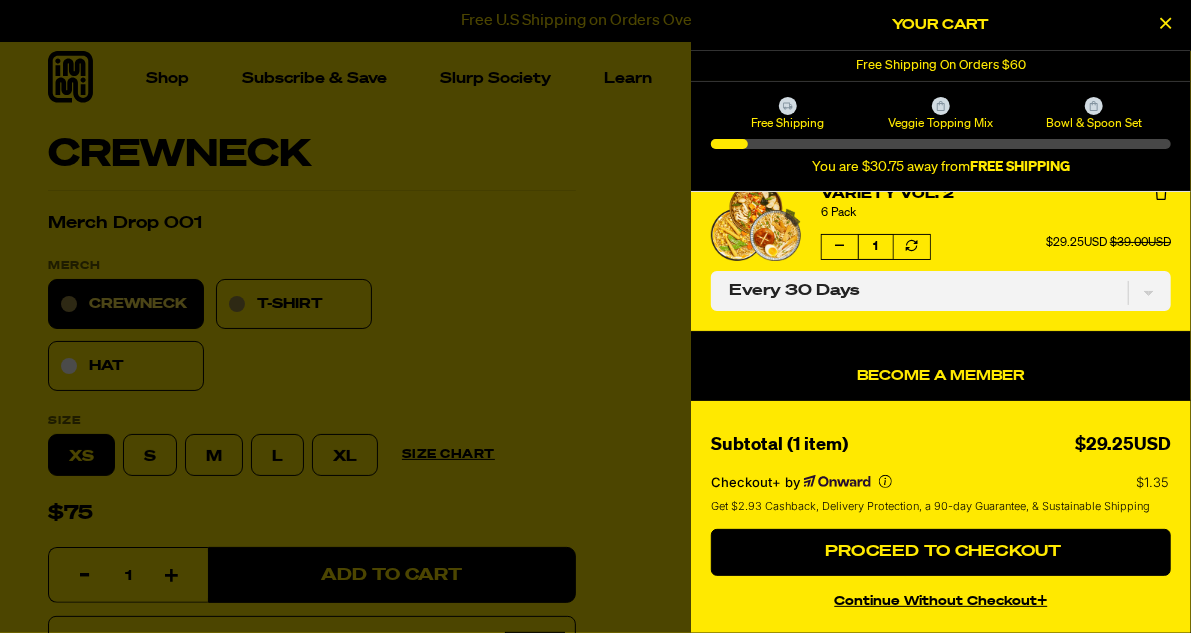 select 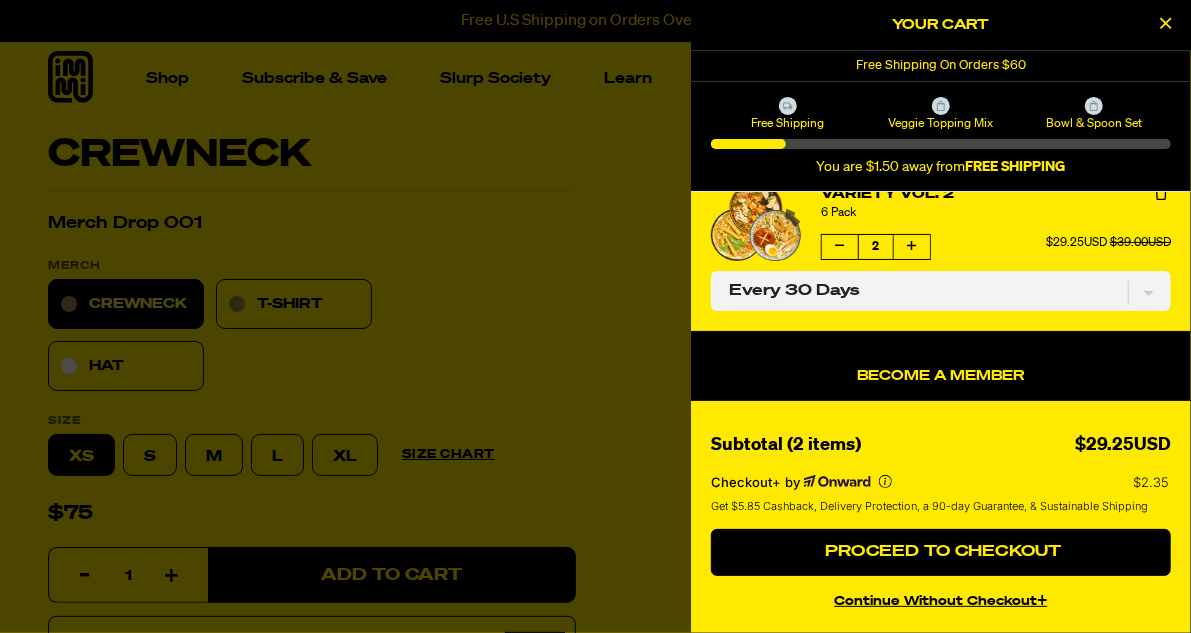 click at bounding box center [595, 316] 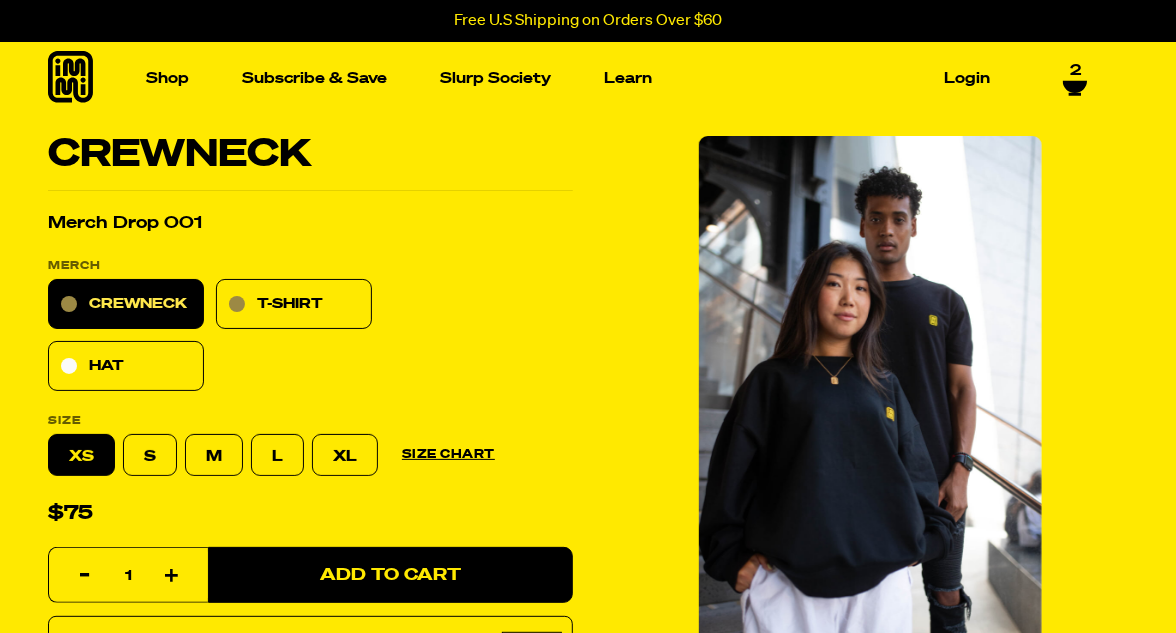 click at bounding box center (443, 266) 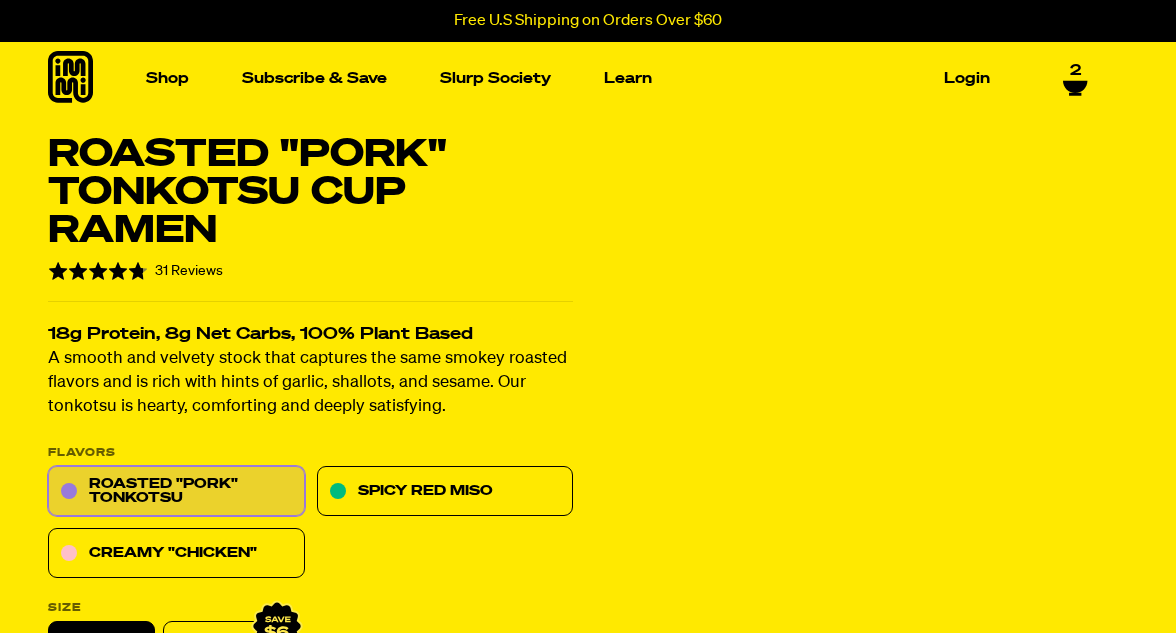 select on "Every 30 Days" 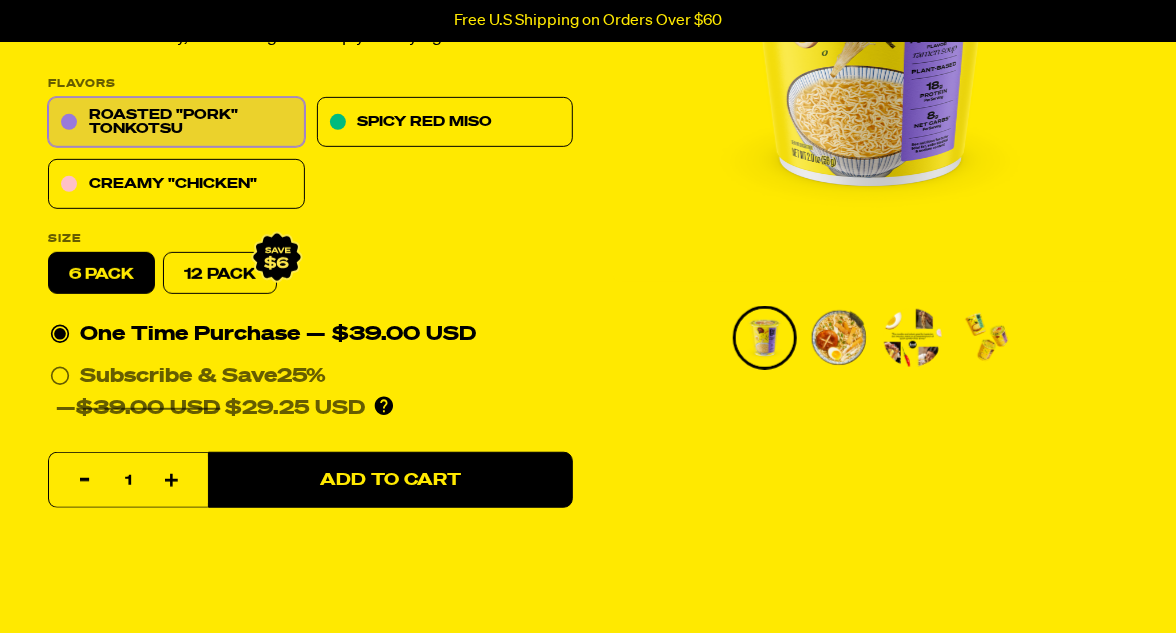 scroll, scrollTop: 356, scrollLeft: 0, axis: vertical 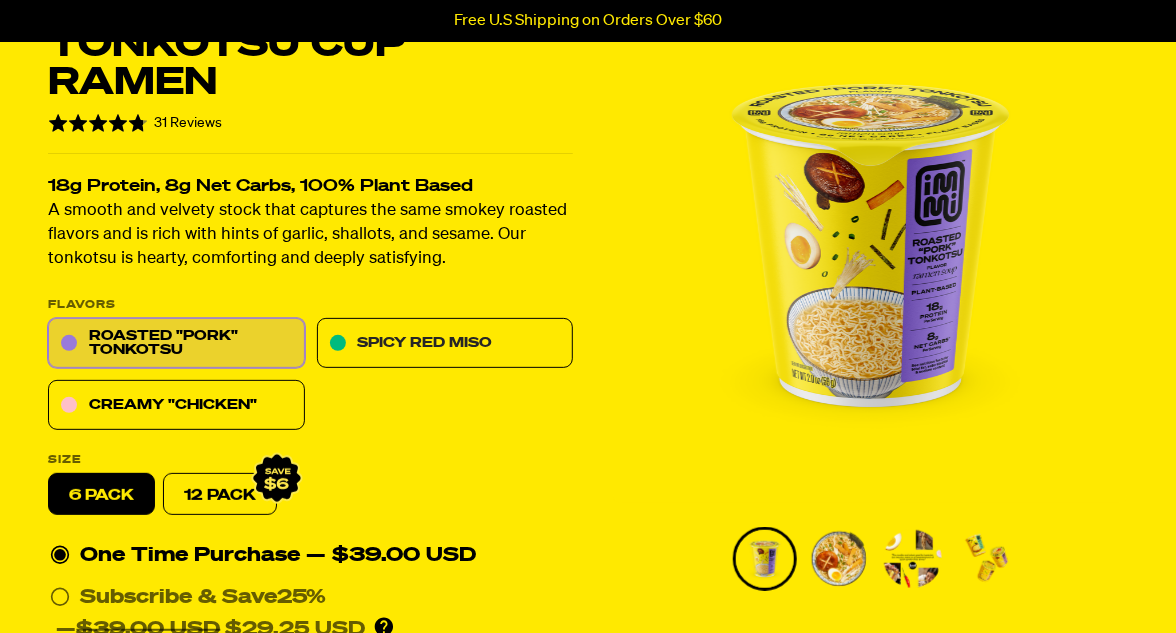 click on "Spicy Red Miso" at bounding box center (445, 344) 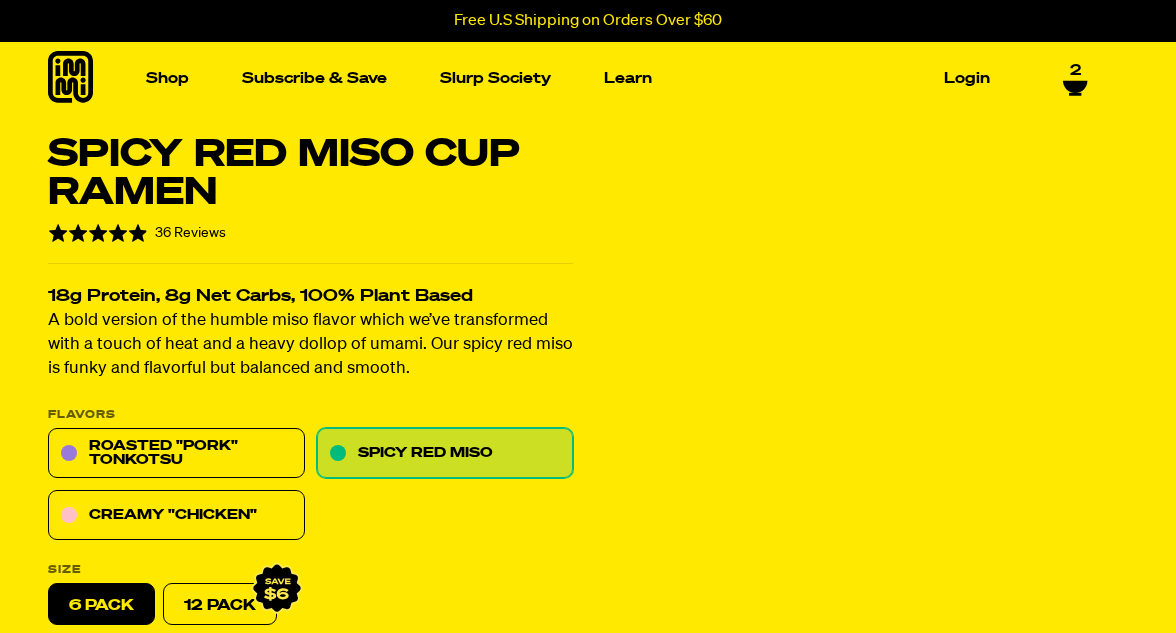 select on "Every 30 Days" 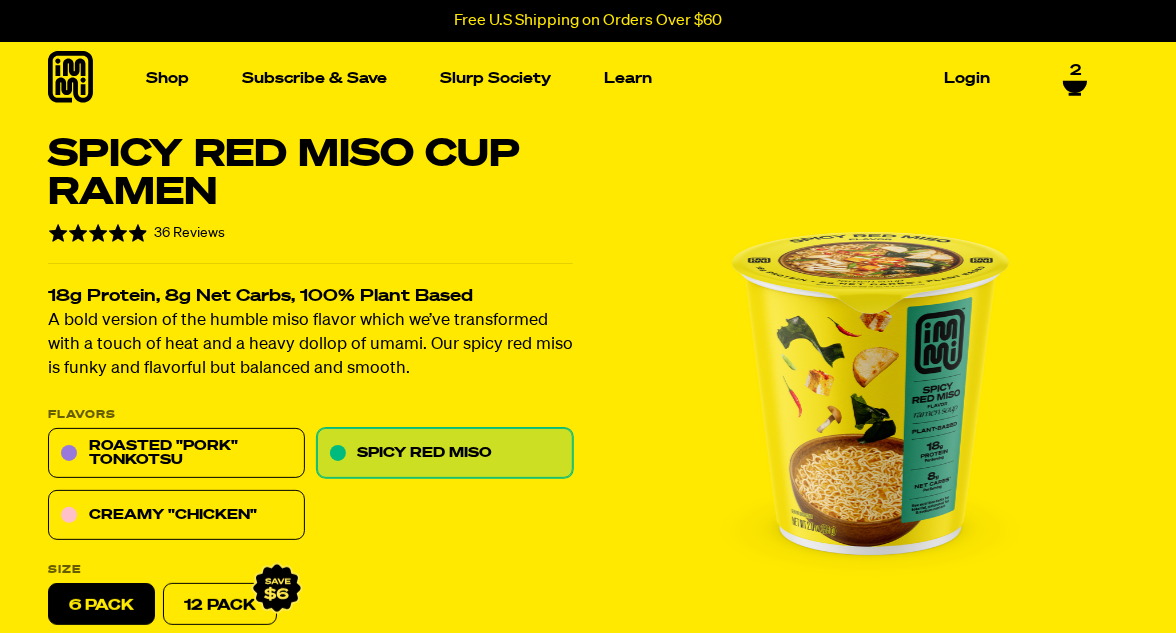 scroll, scrollTop: 0, scrollLeft: 0, axis: both 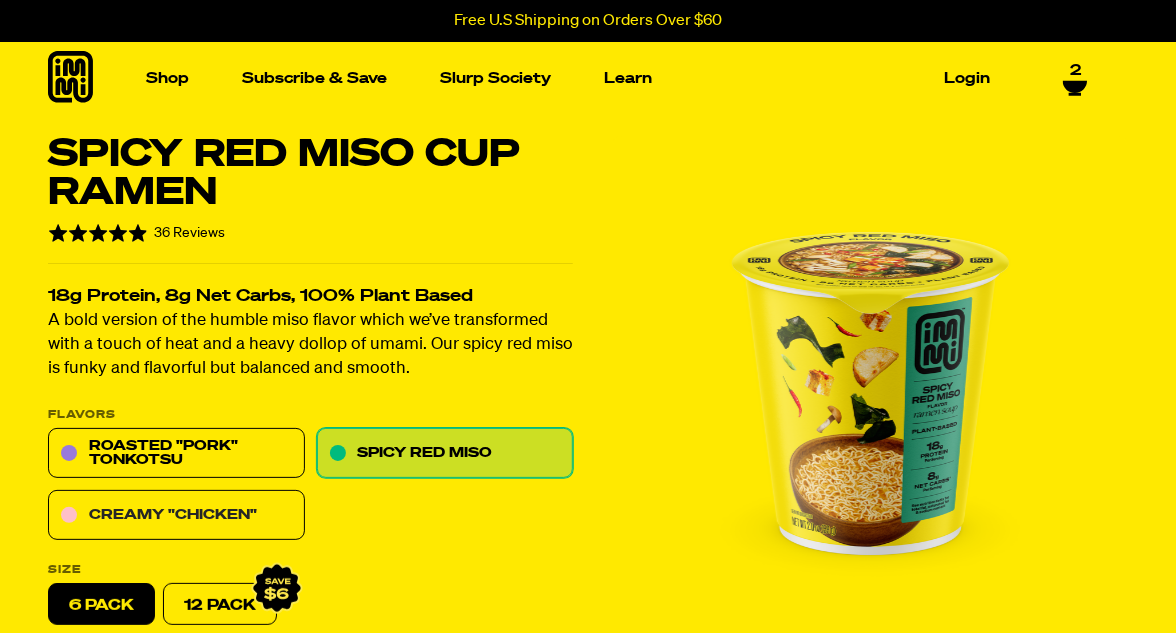 click on "Creamy "Chicken"" at bounding box center (176, 516) 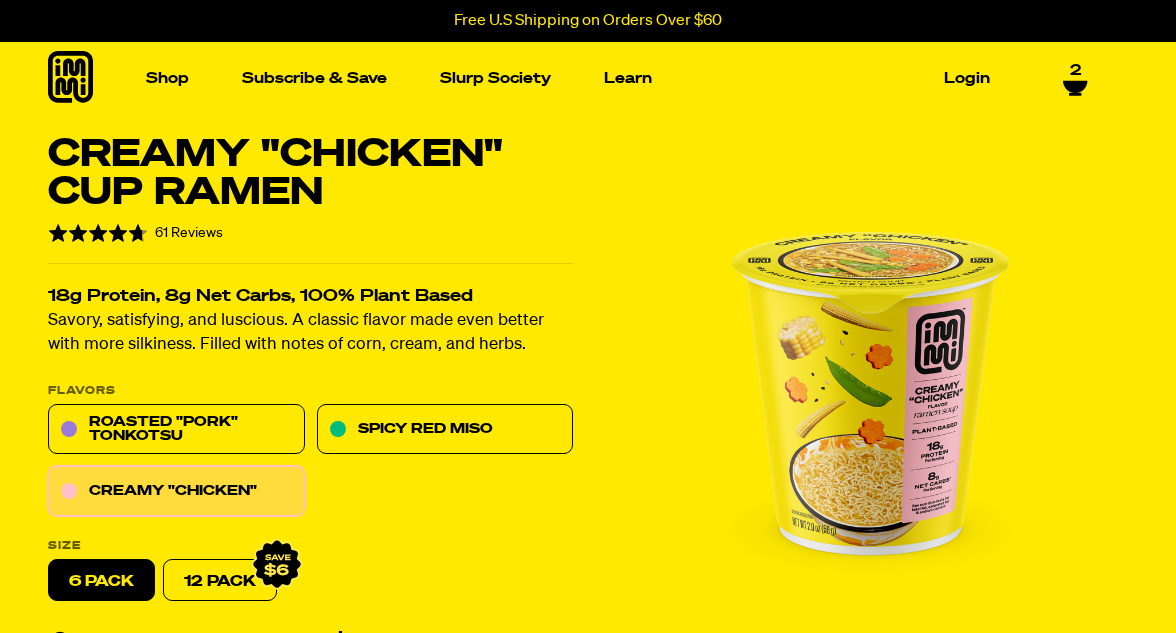 select on "Every 30 Days" 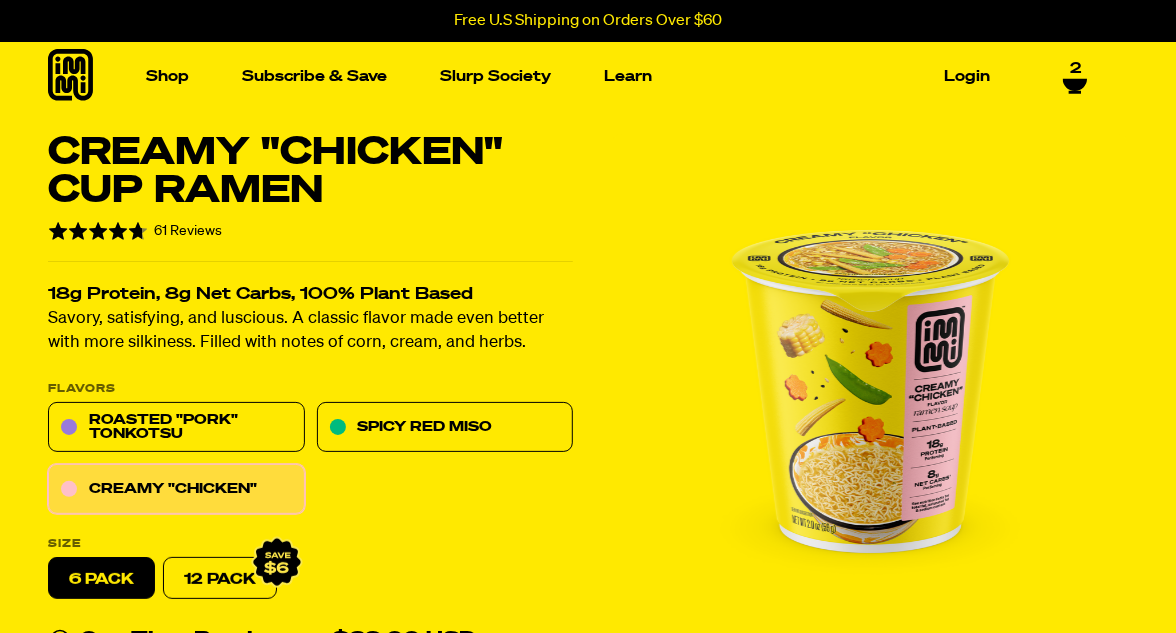 scroll, scrollTop: 2, scrollLeft: 0, axis: vertical 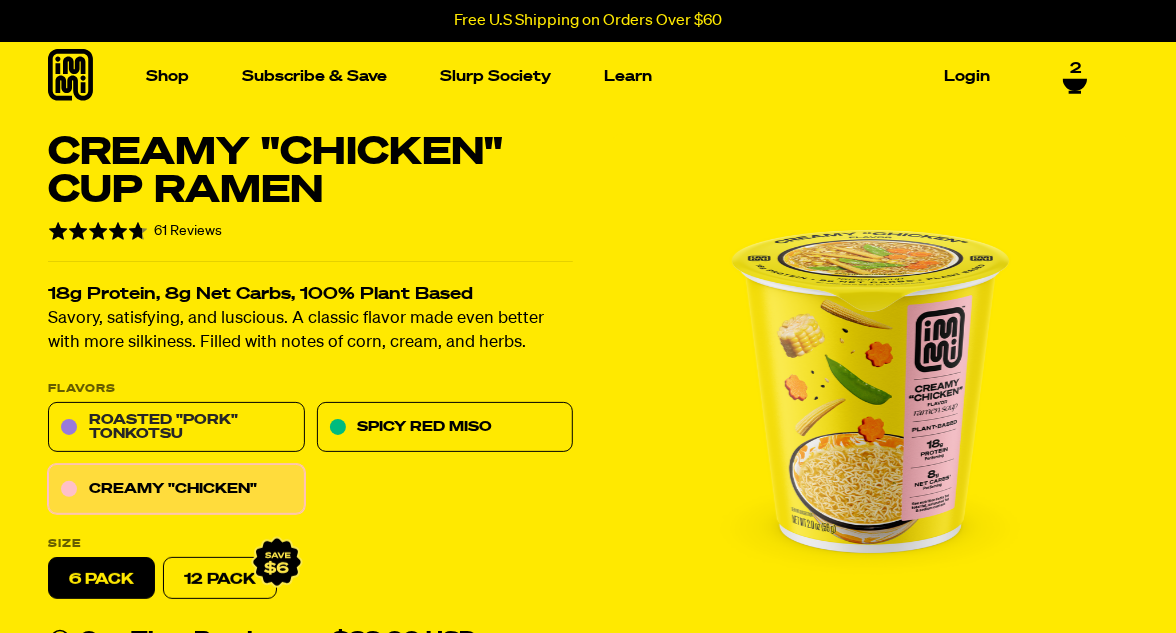 click on "Roasted "Pork" Tonkotsu" at bounding box center [176, 428] 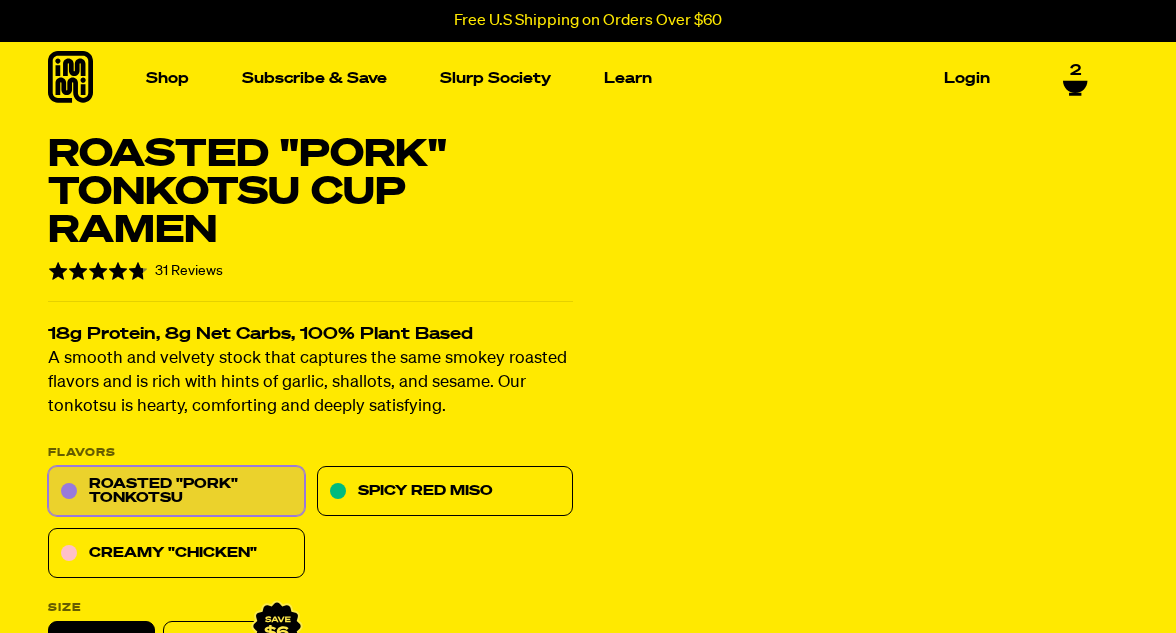 select on "Every 30 Days" 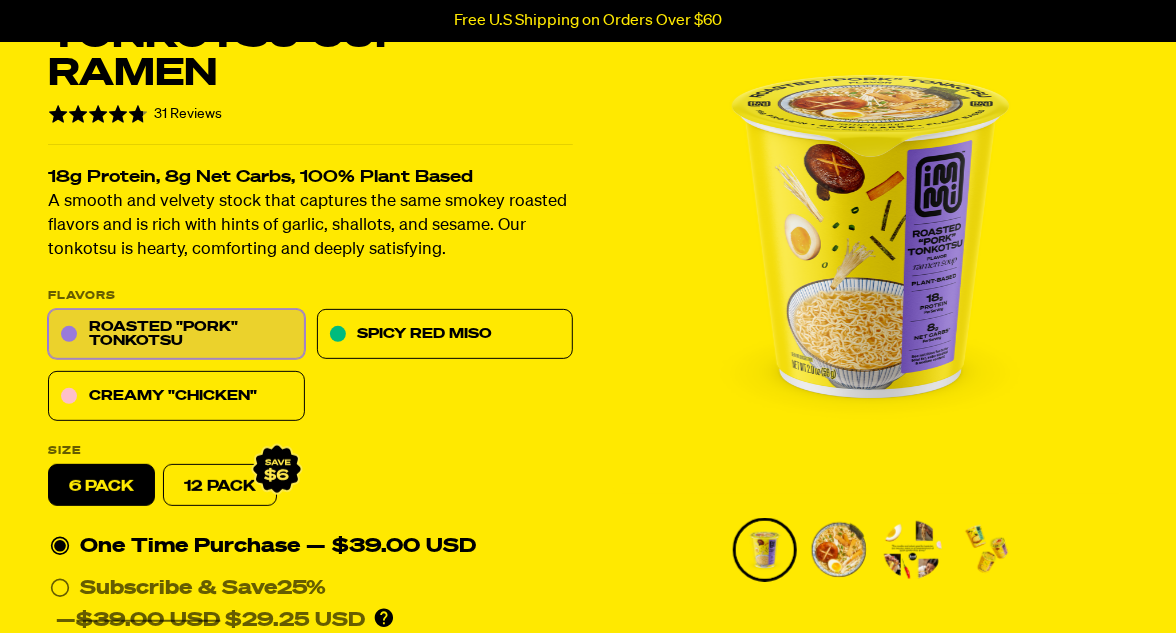scroll, scrollTop: 159, scrollLeft: 0, axis: vertical 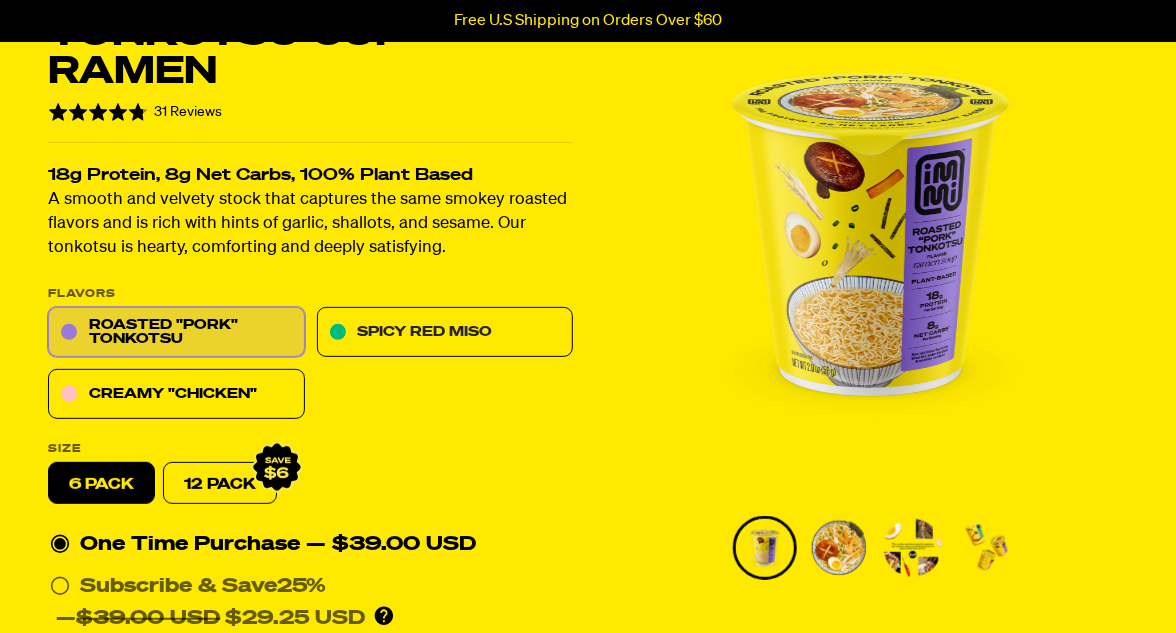 click on "Spicy Red Miso" at bounding box center (445, 333) 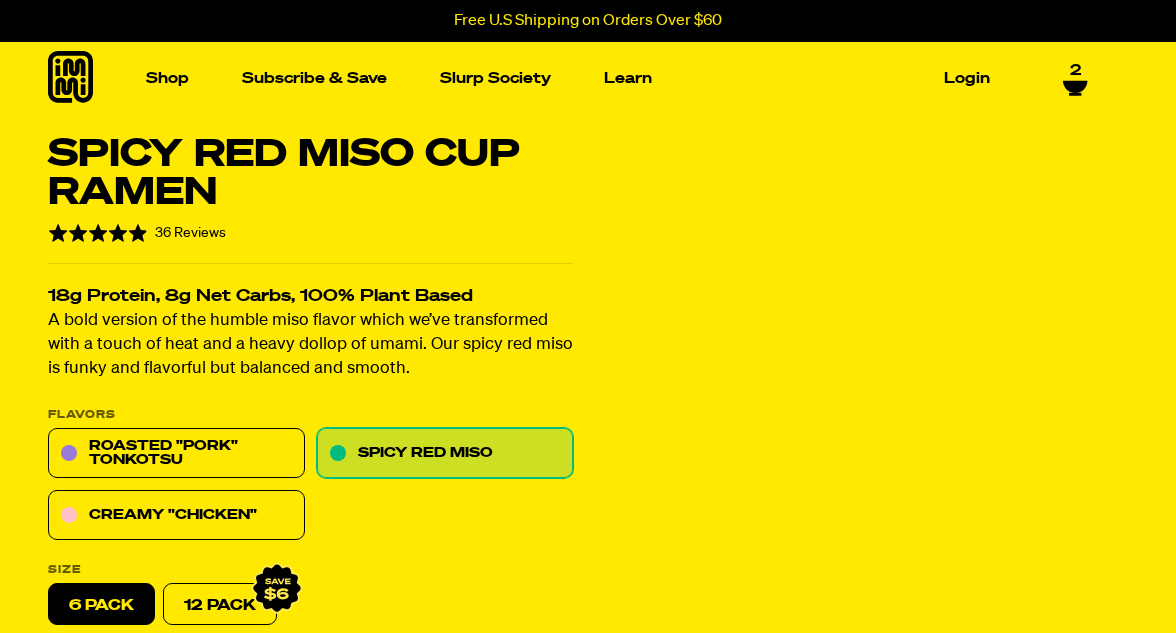 select on "Every 30 Days" 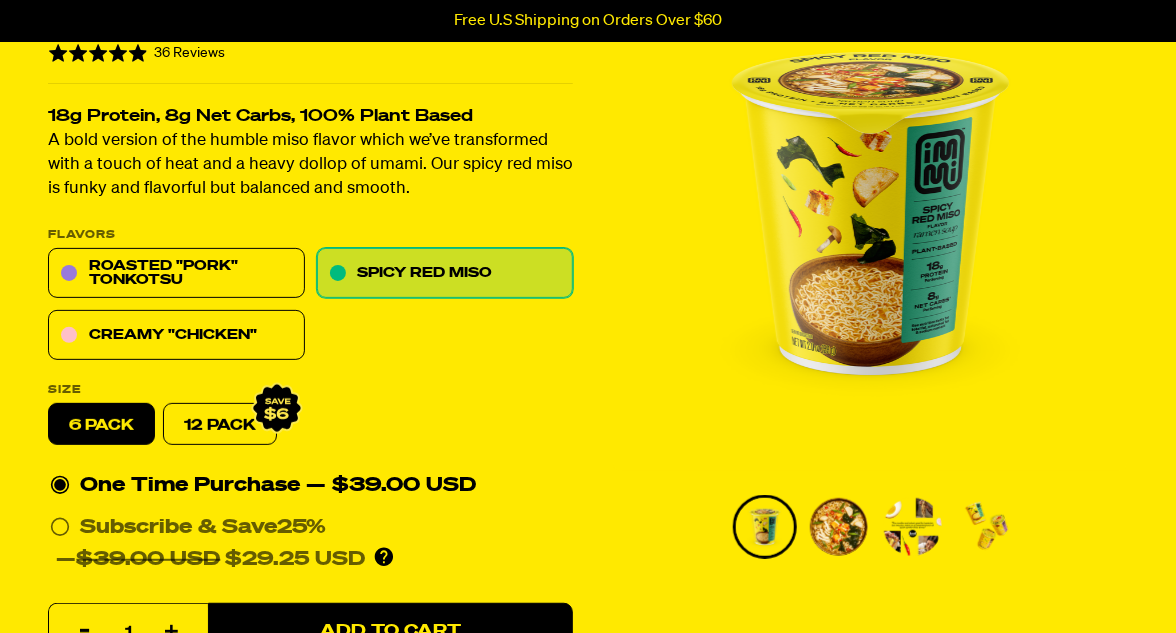 scroll, scrollTop: 380, scrollLeft: 0, axis: vertical 